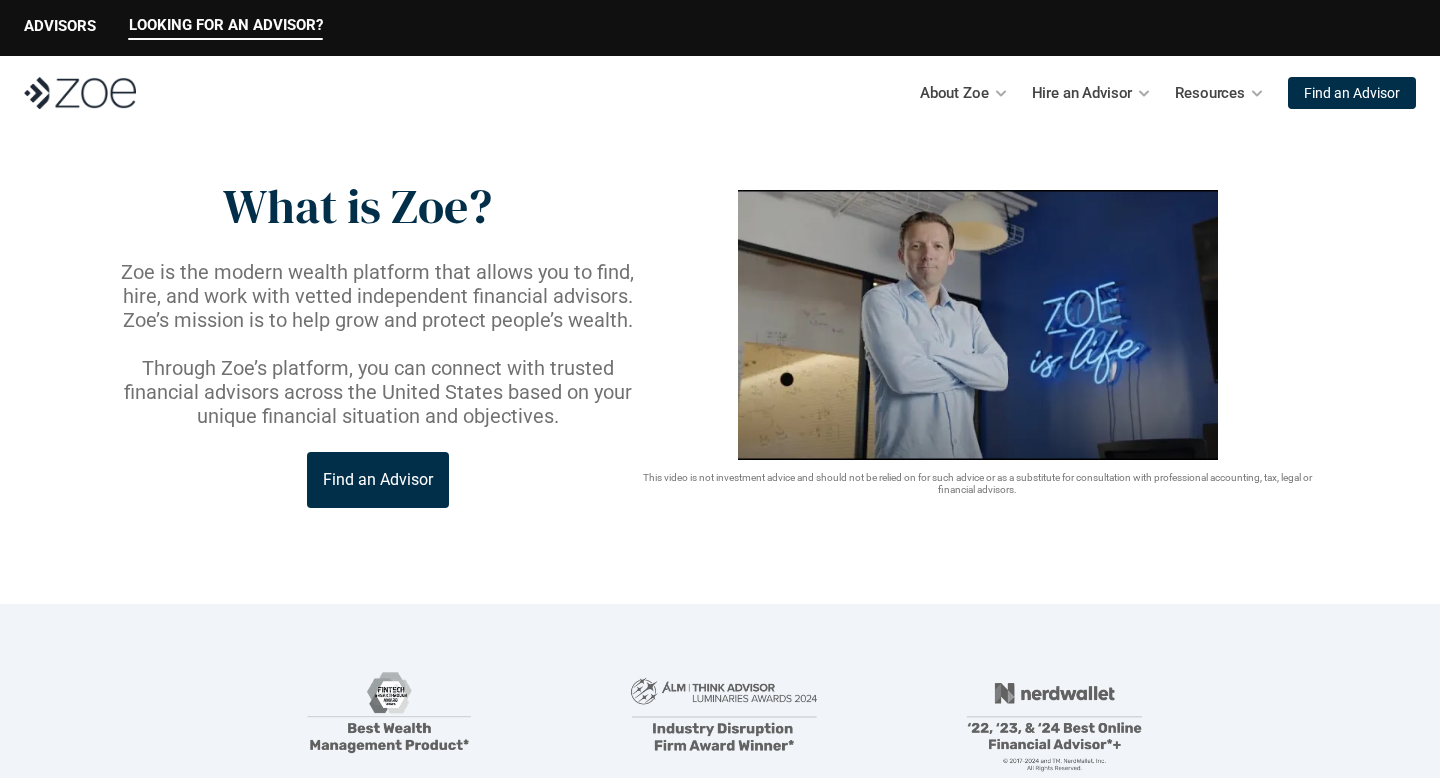 scroll, scrollTop: 0, scrollLeft: 0, axis: both 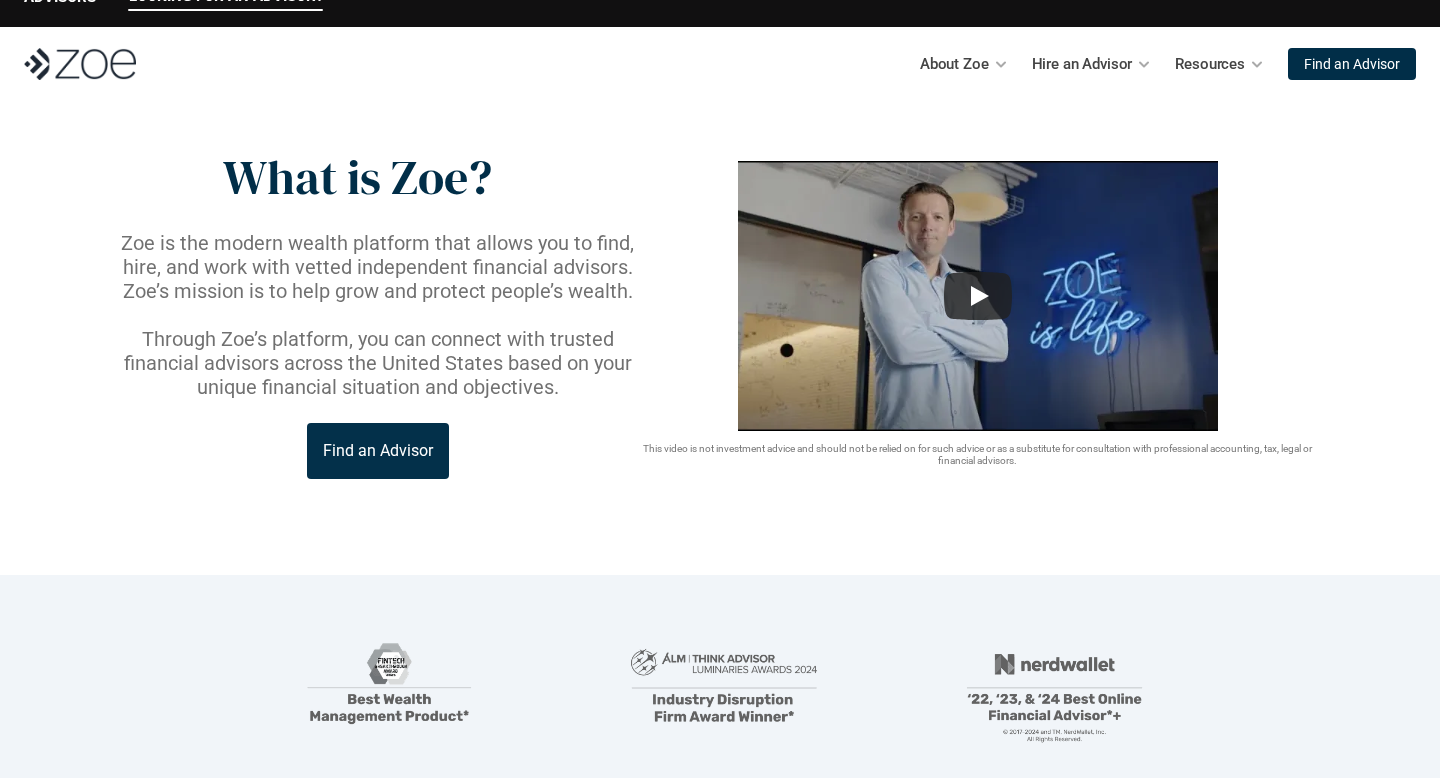 click on "Find an Advisor" at bounding box center (378, 450) 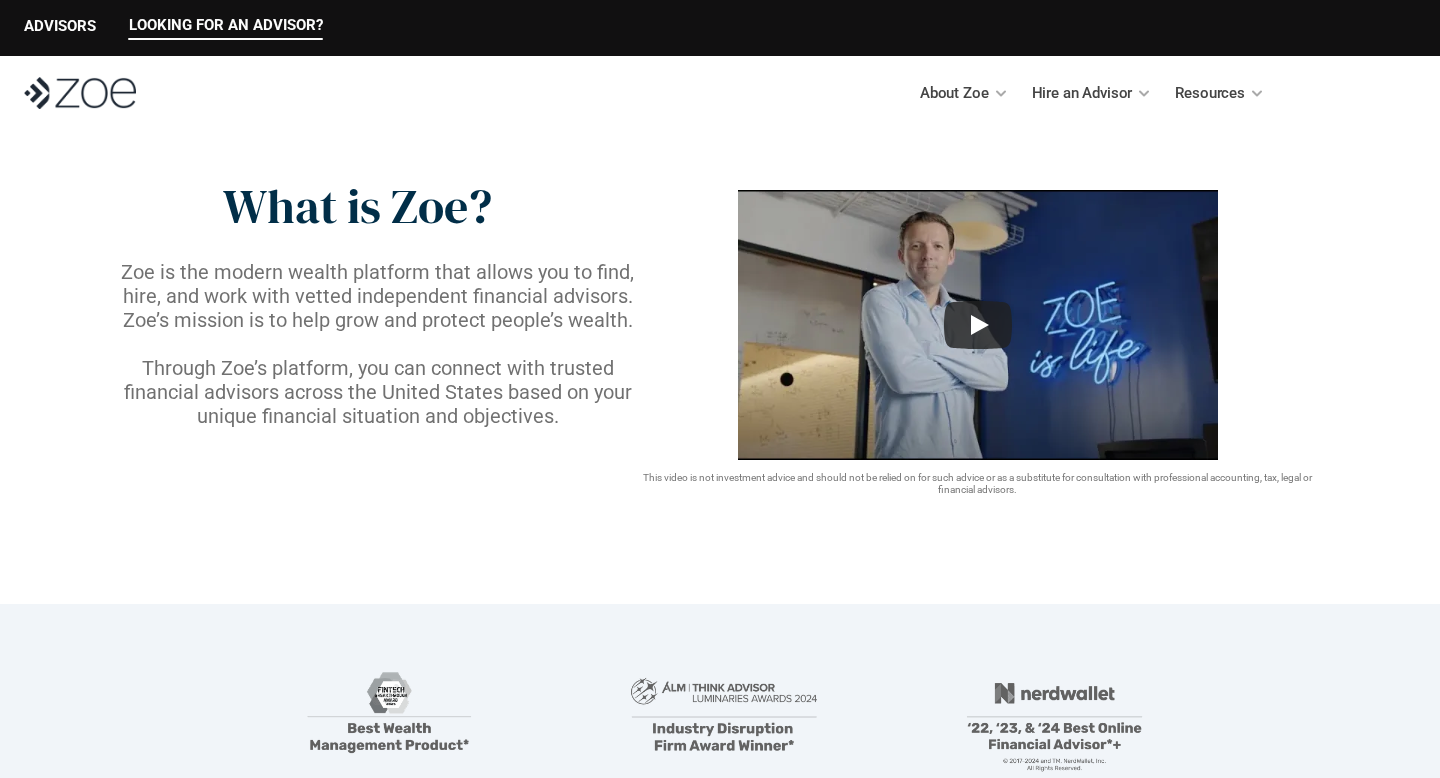 scroll, scrollTop: 29, scrollLeft: 0, axis: vertical 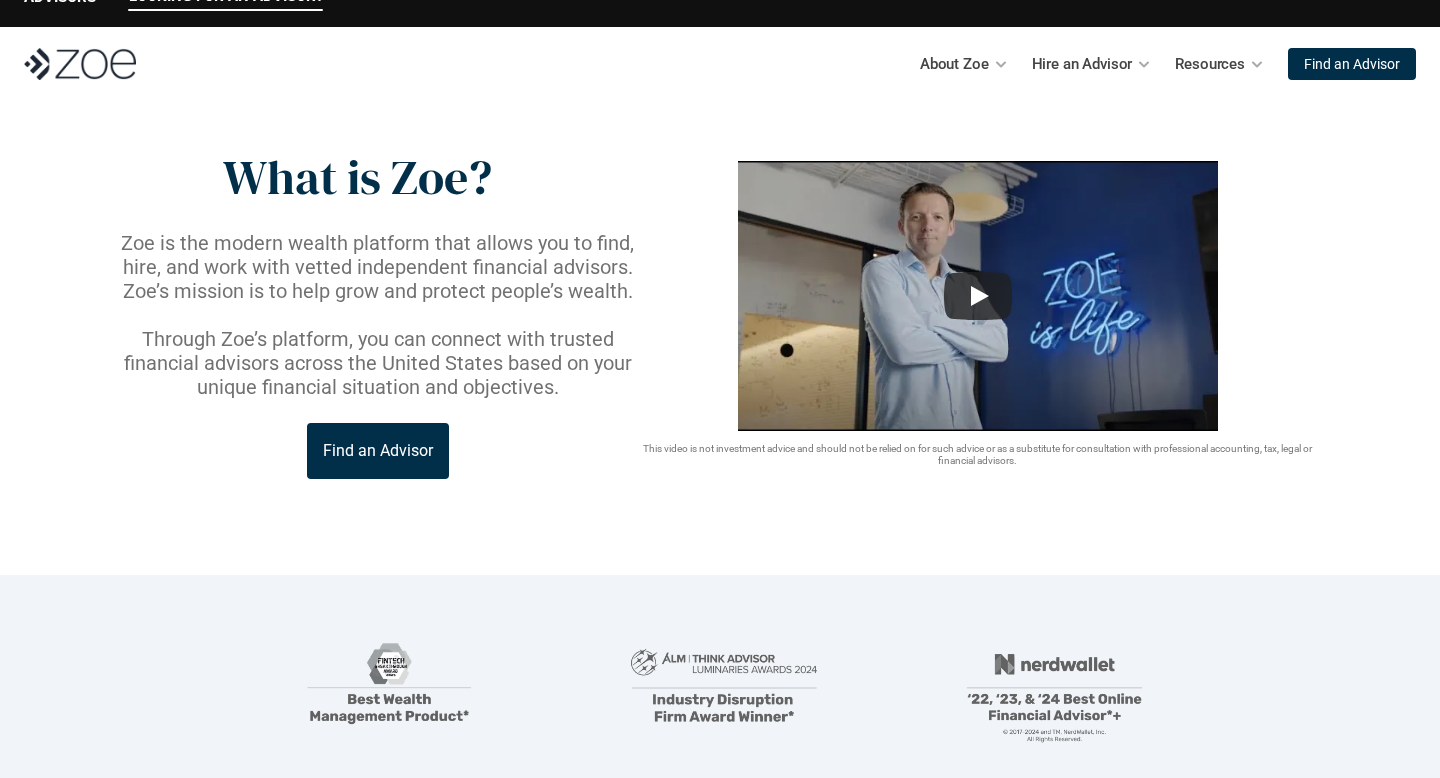 click on "About Zoe Hire an Advisor Resources Find an Advisor" at bounding box center (720, 64) 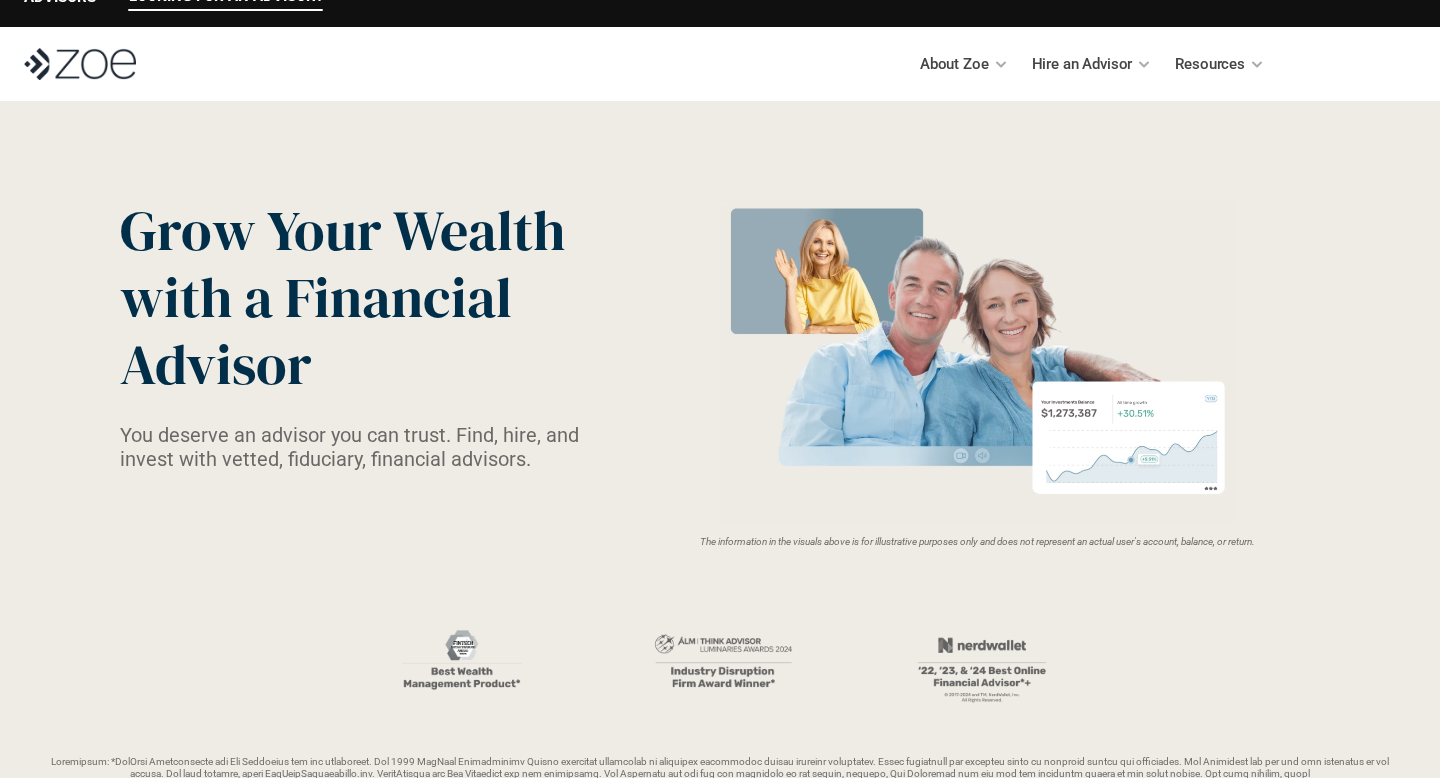 scroll, scrollTop: 0, scrollLeft: 0, axis: both 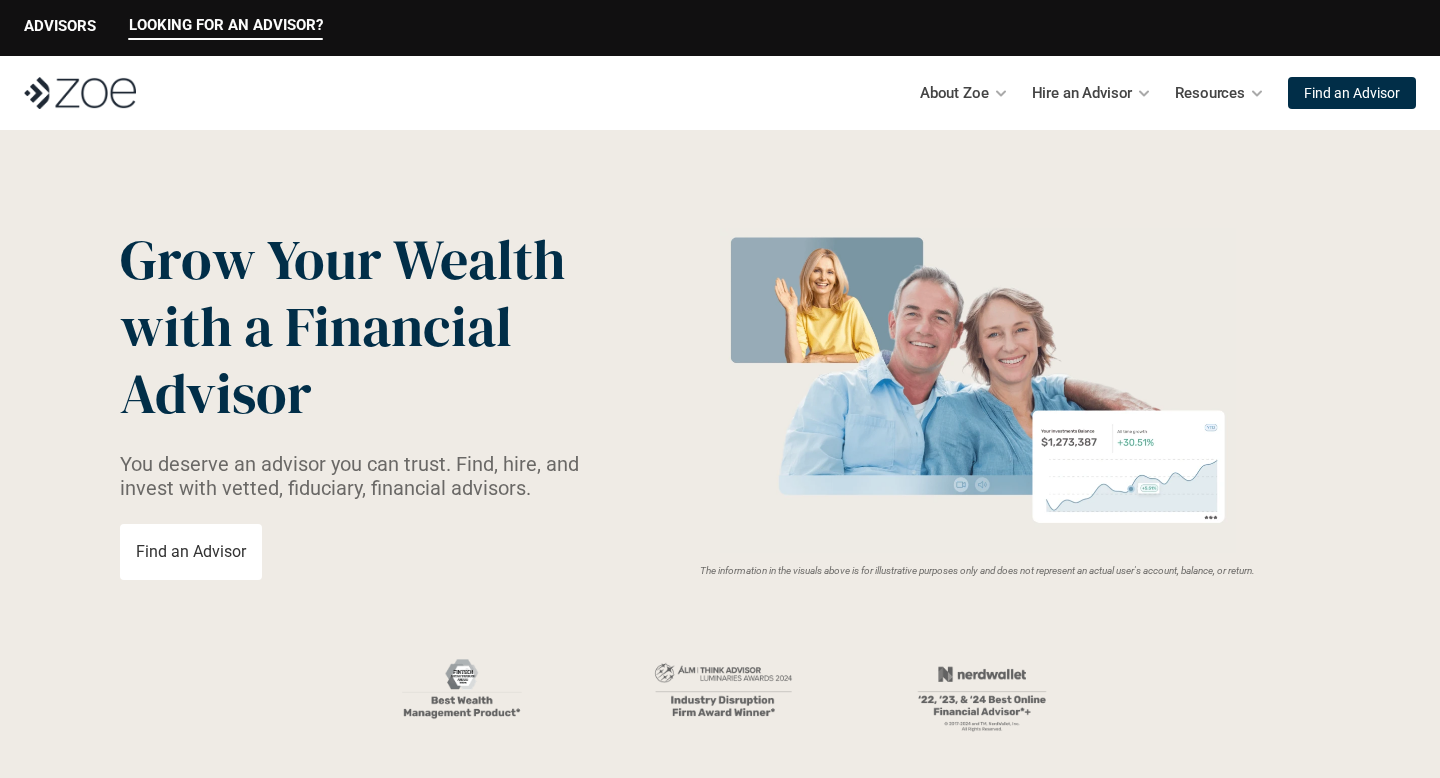 click on "Find an Advisor" at bounding box center [191, 552] 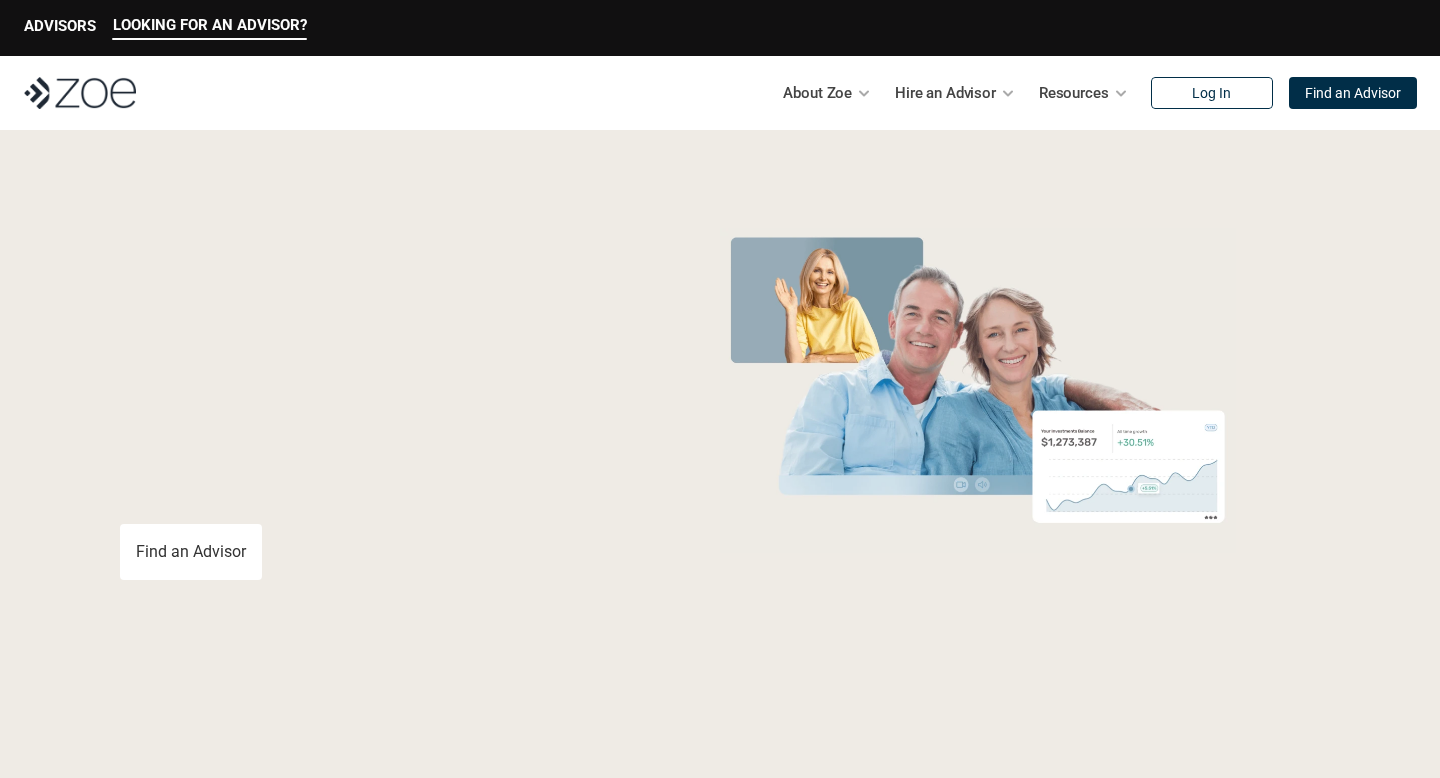 scroll, scrollTop: 0, scrollLeft: 0, axis: both 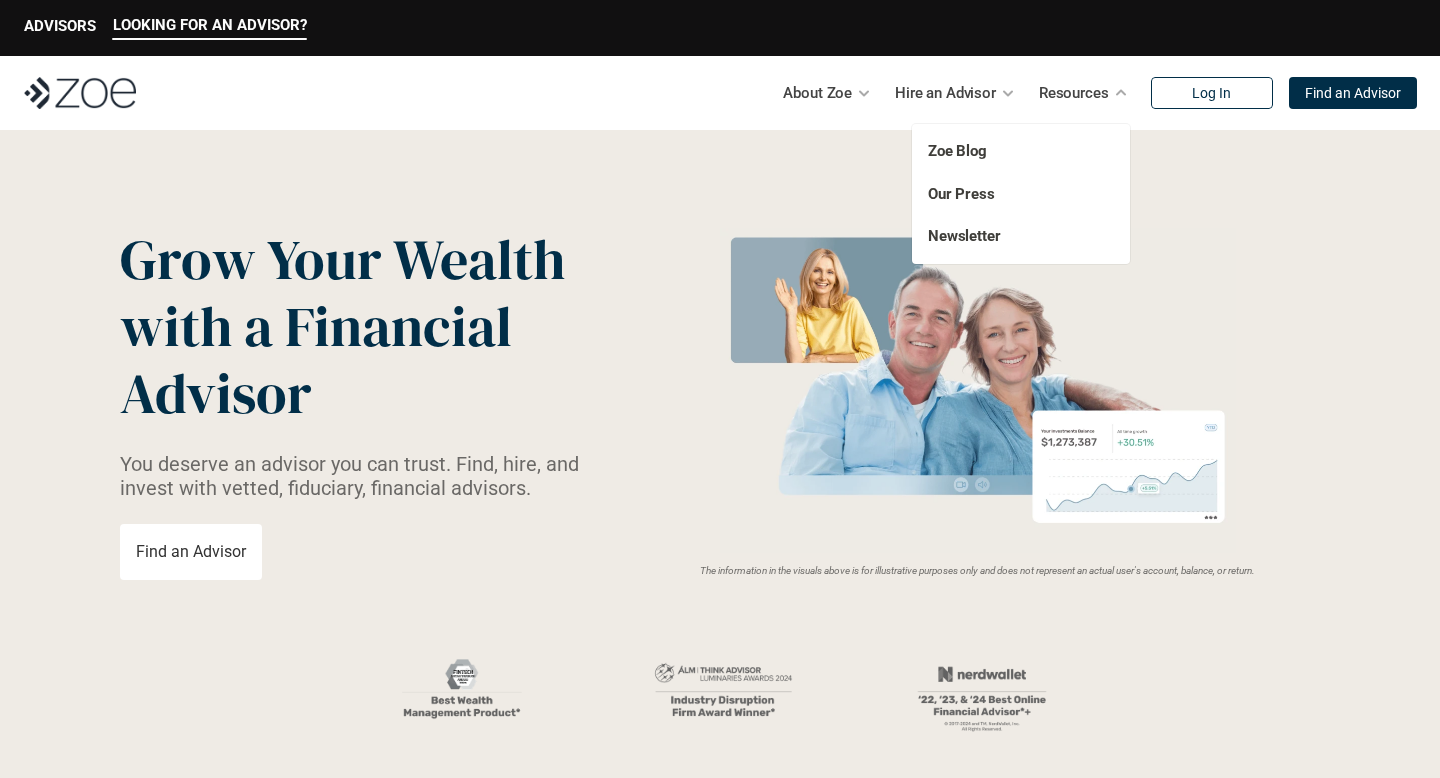 click on "Zoe Blog Our Press Newsletter" at bounding box center [1021, 194] 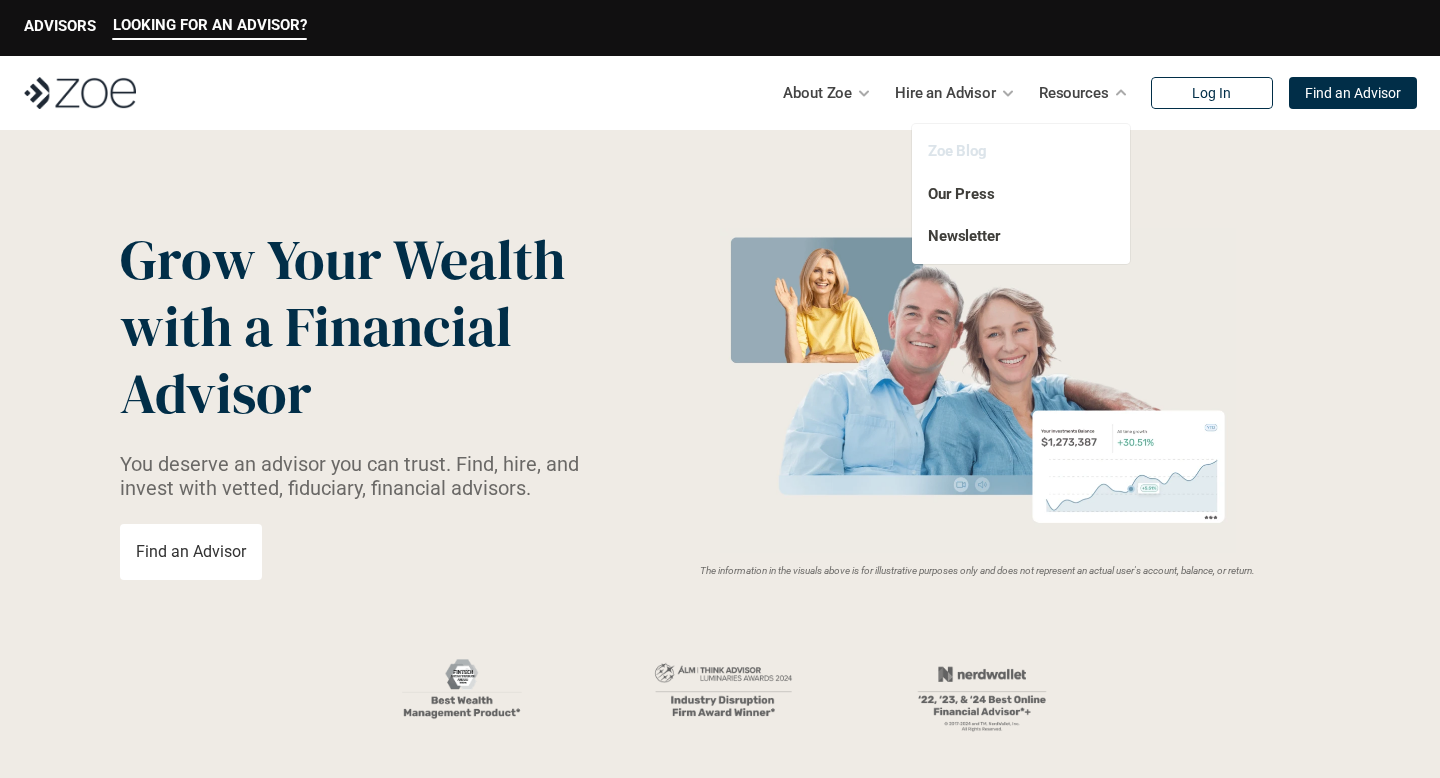 click on "Zoe Blog" at bounding box center (957, 151) 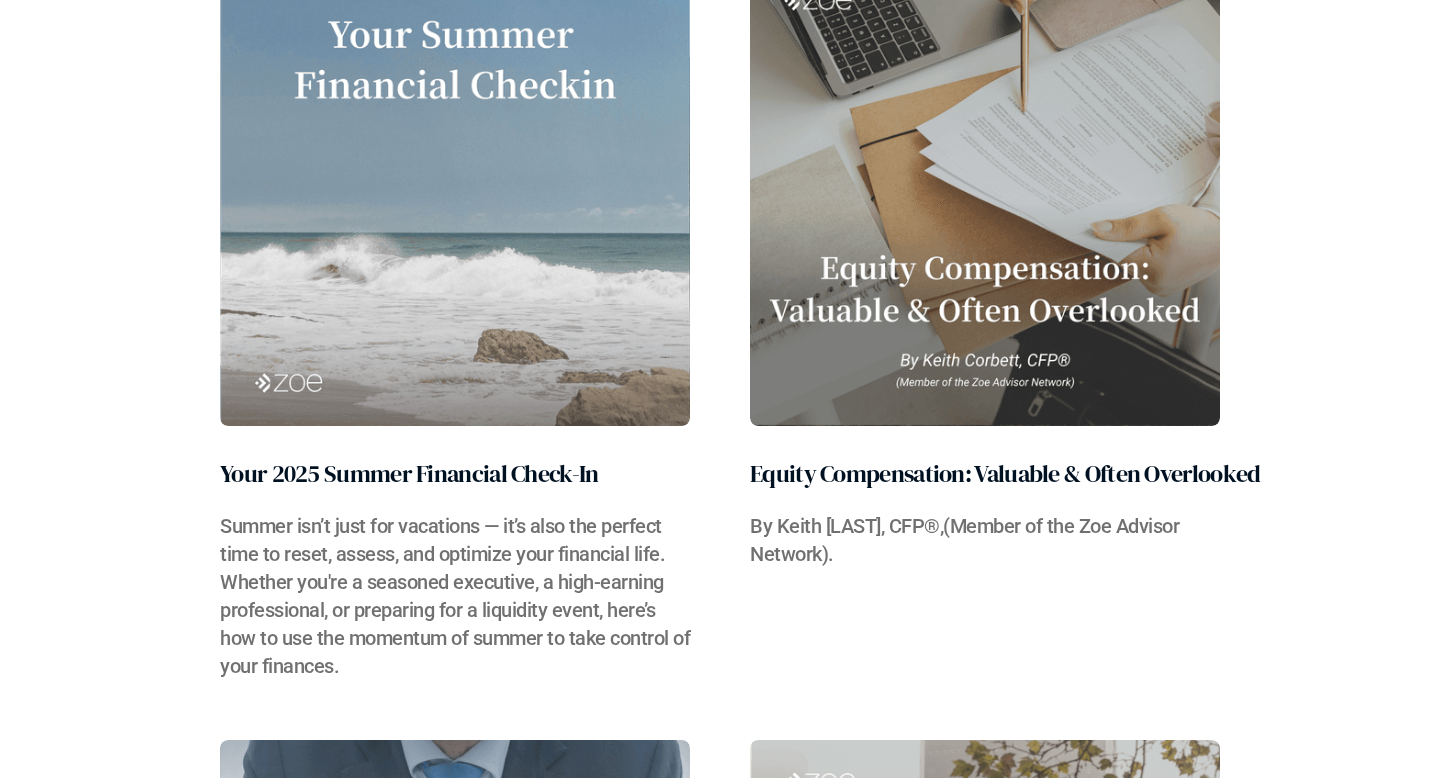 scroll, scrollTop: 520, scrollLeft: 0, axis: vertical 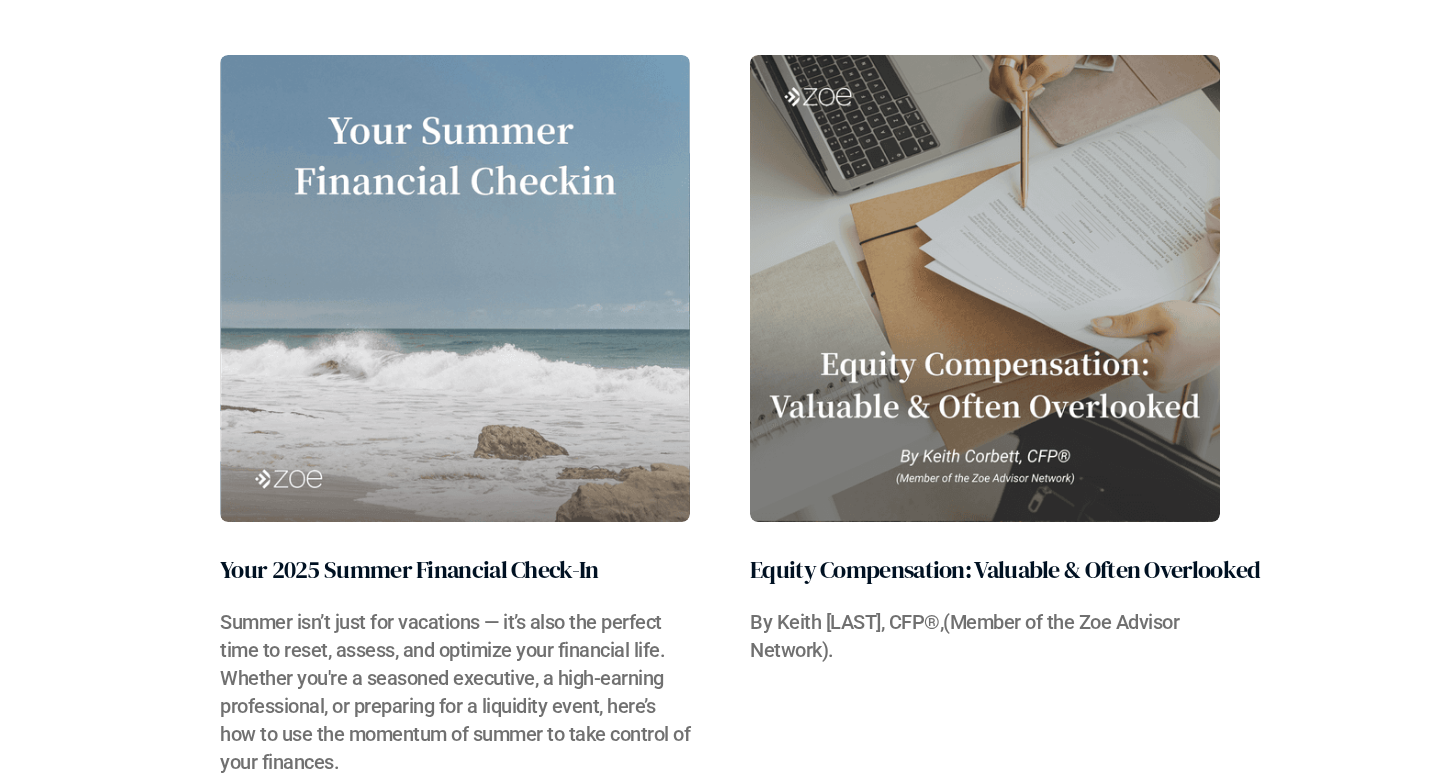 click at bounding box center (455, 288) 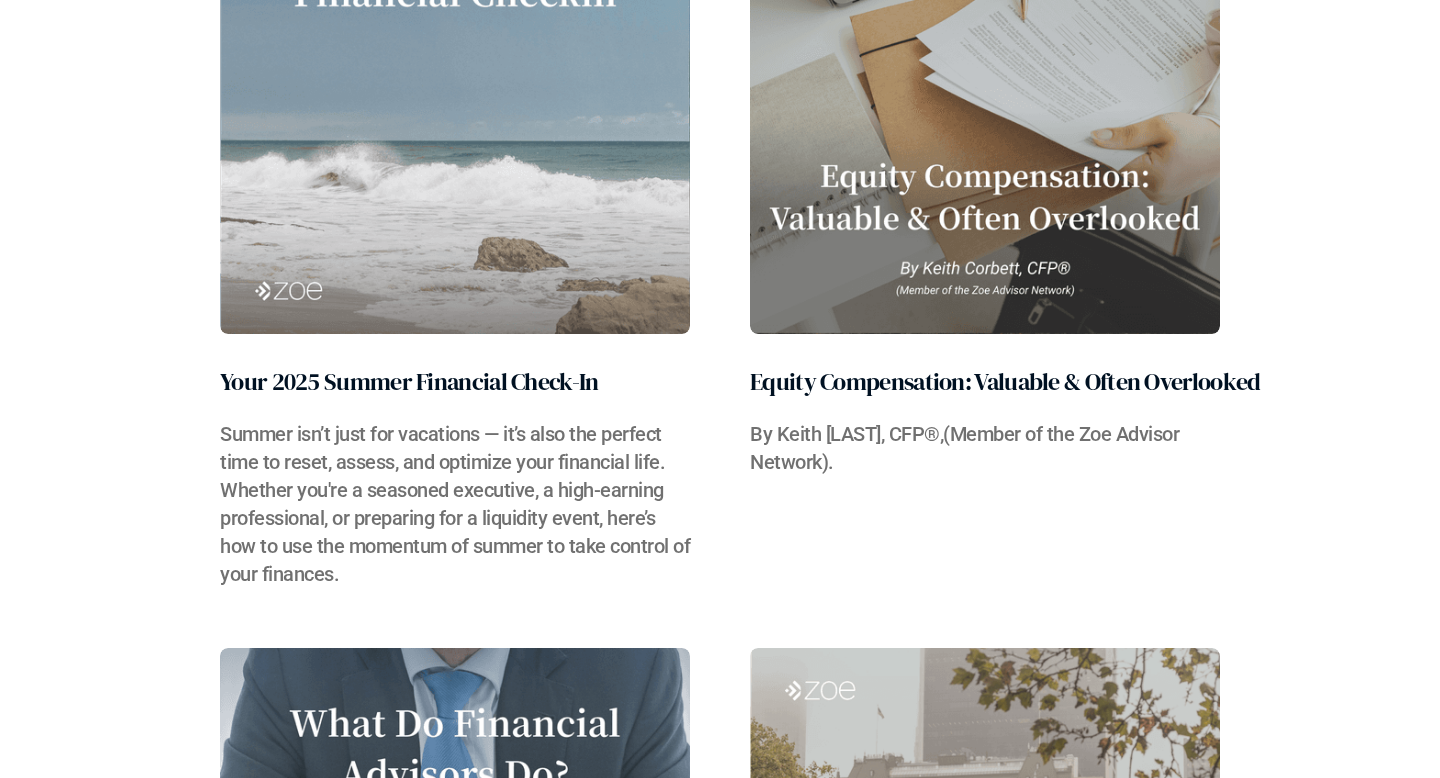 scroll, scrollTop: 1067, scrollLeft: 0, axis: vertical 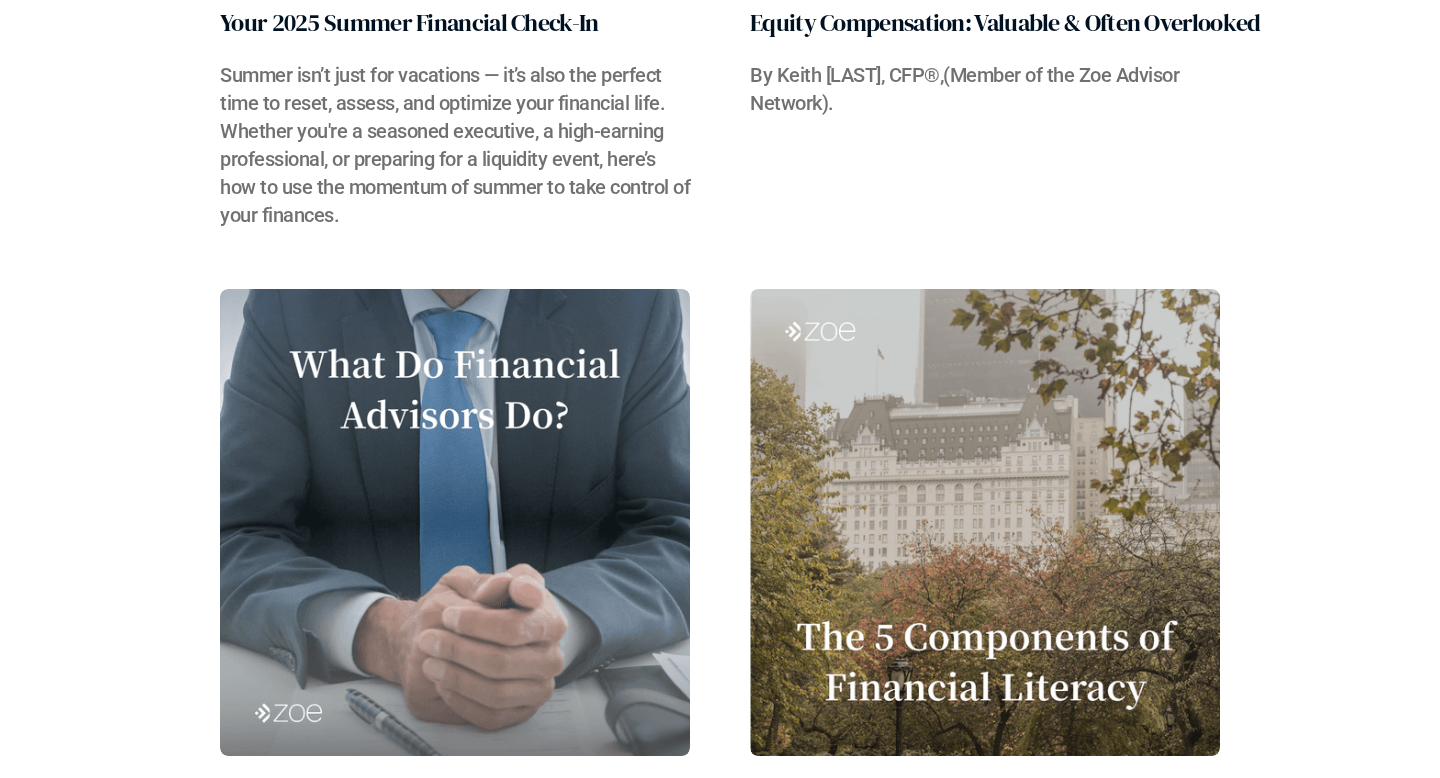 click at bounding box center [455, 522] 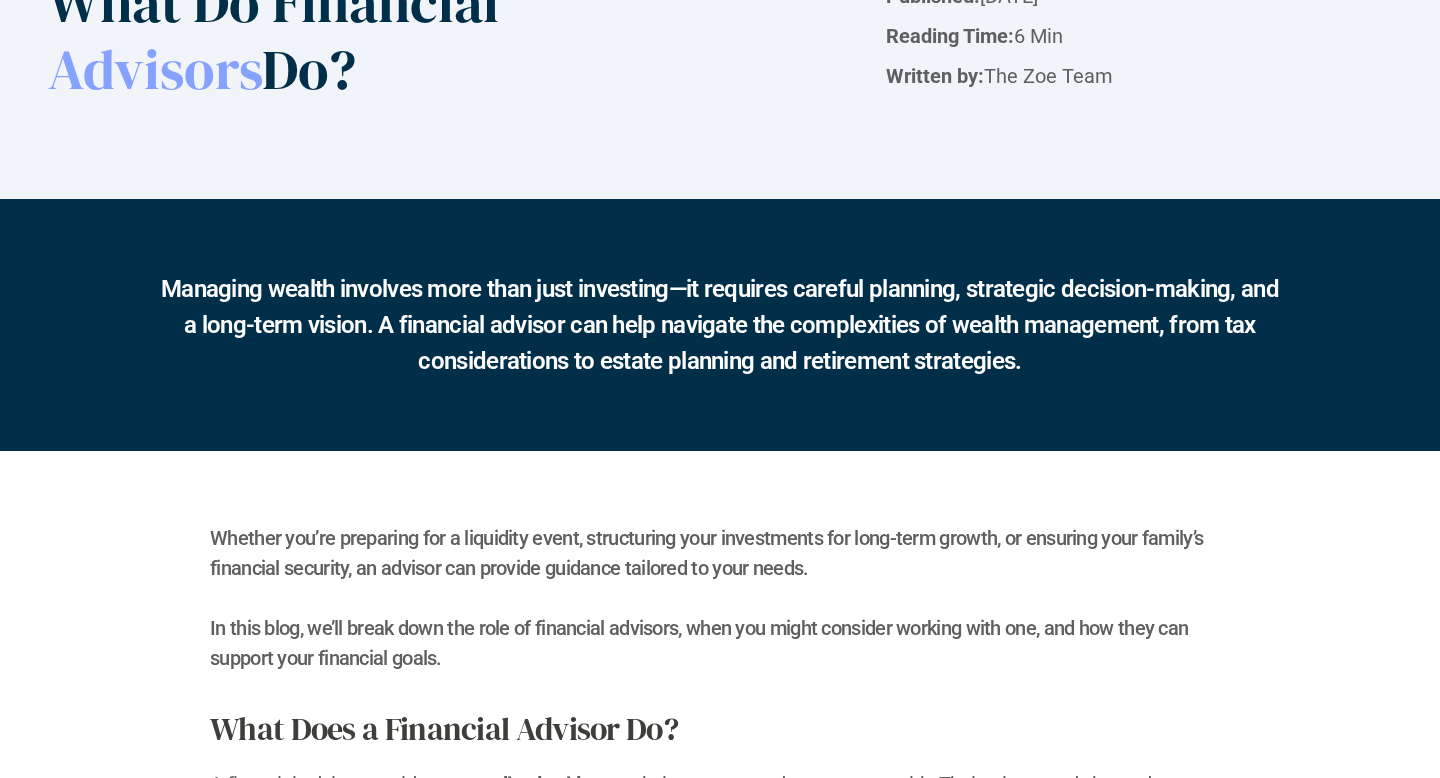 scroll, scrollTop: 0, scrollLeft: 0, axis: both 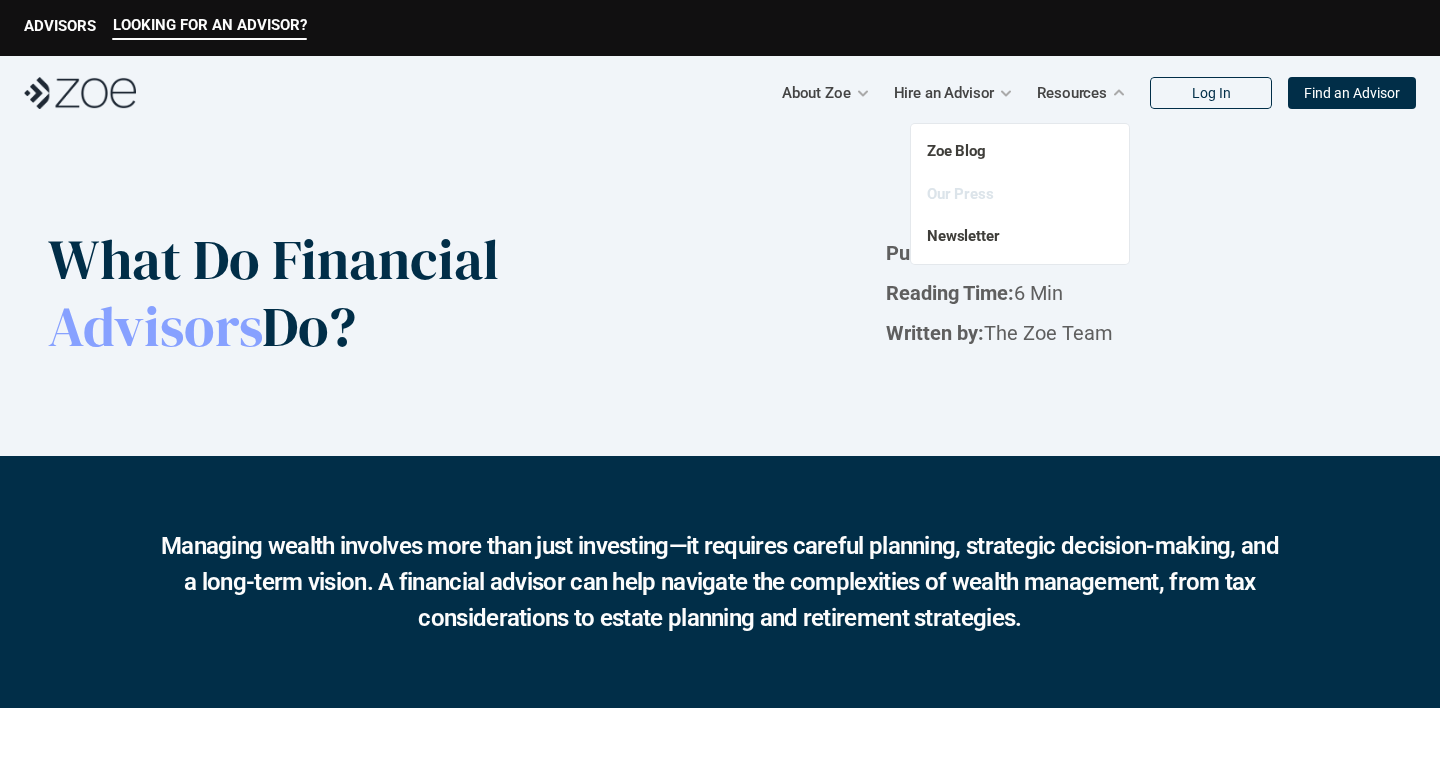 click on "Our Press" at bounding box center [960, 194] 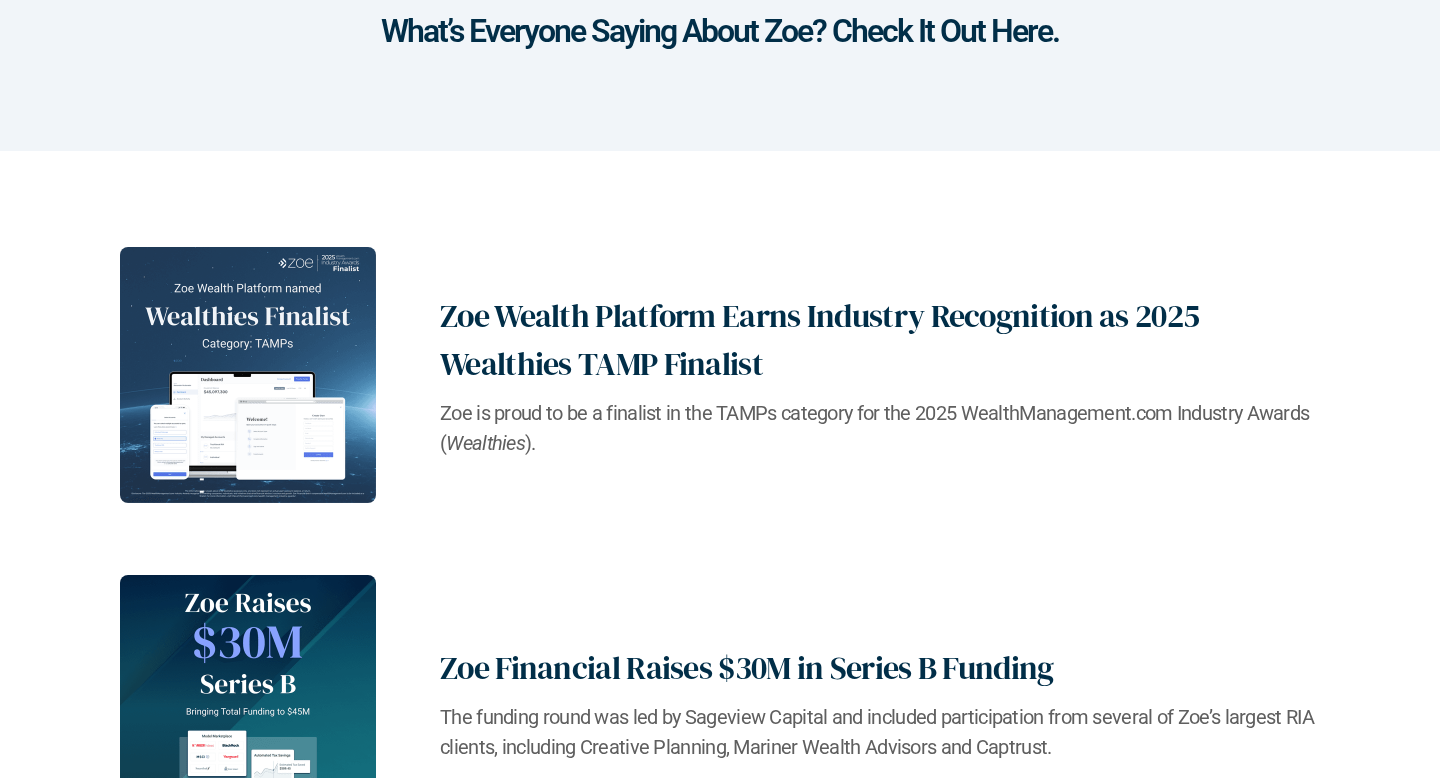 scroll, scrollTop: 0, scrollLeft: 0, axis: both 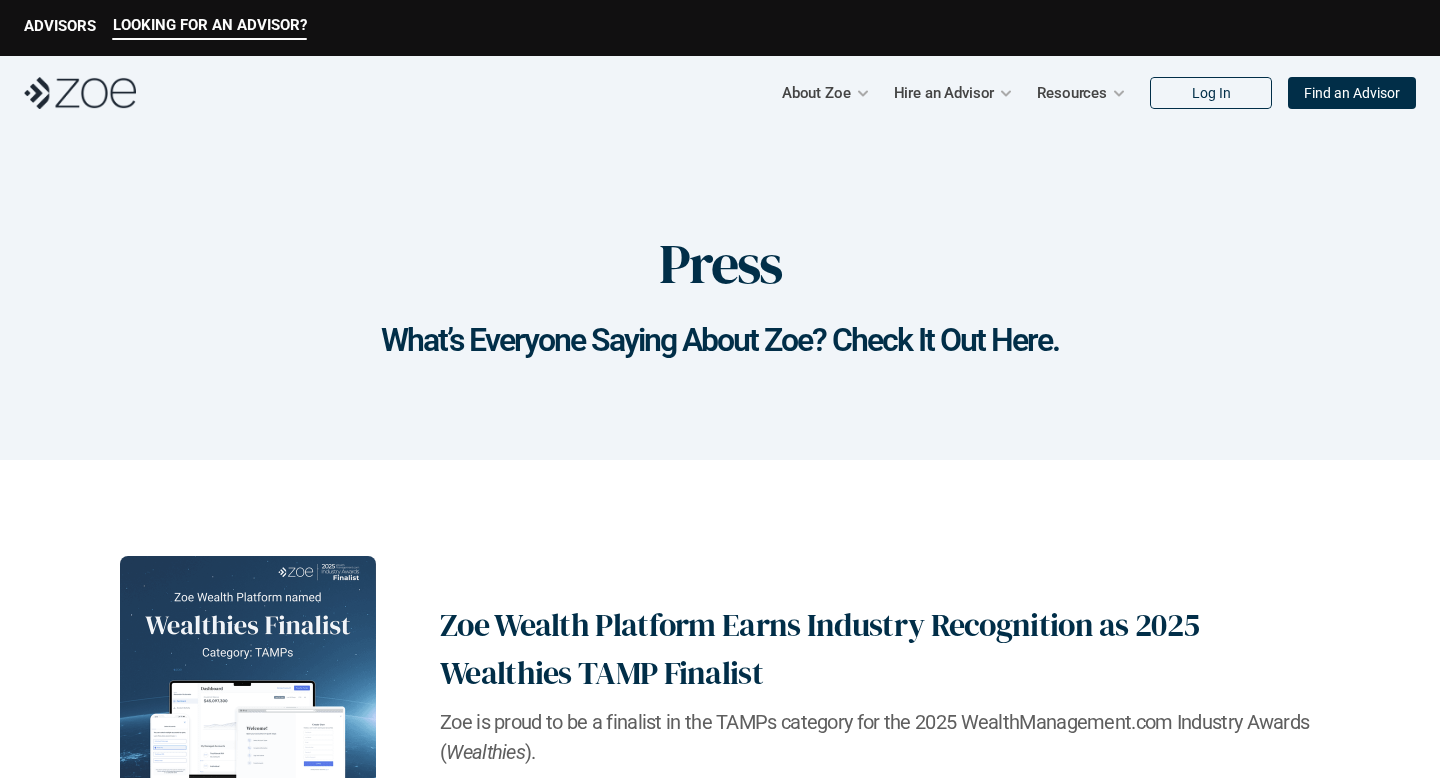 click on "Resources" at bounding box center [1072, 93] 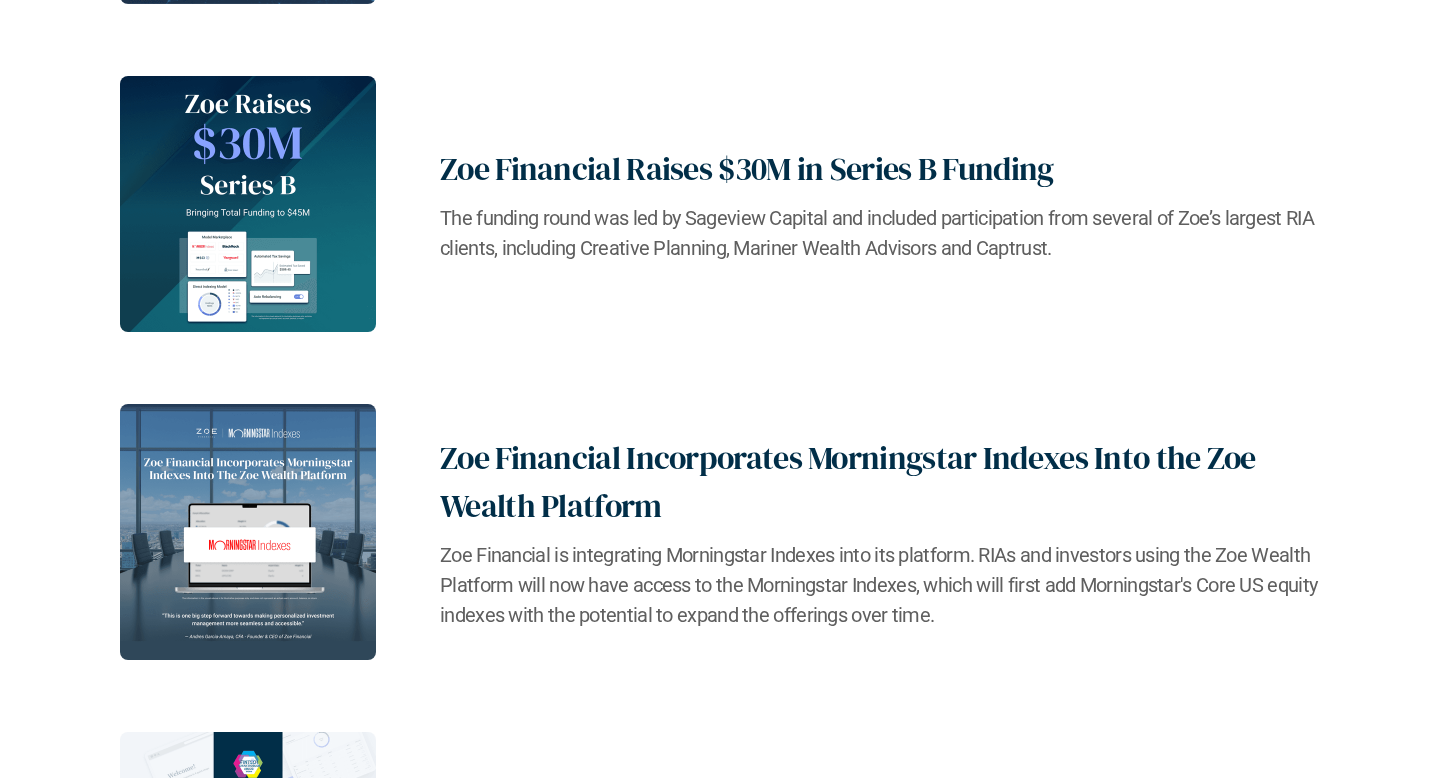 scroll, scrollTop: 0, scrollLeft: 0, axis: both 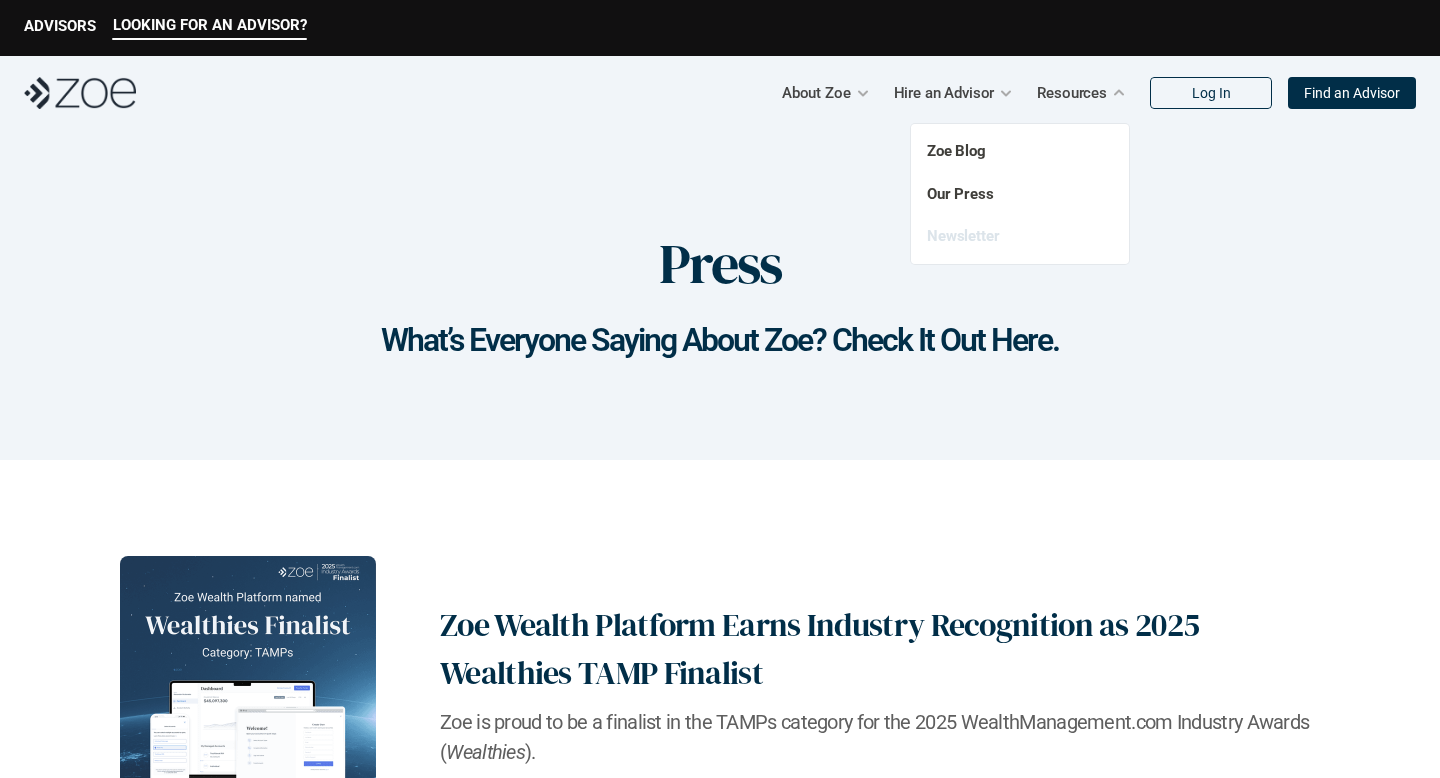 click on "Newsletter" at bounding box center (963, 236) 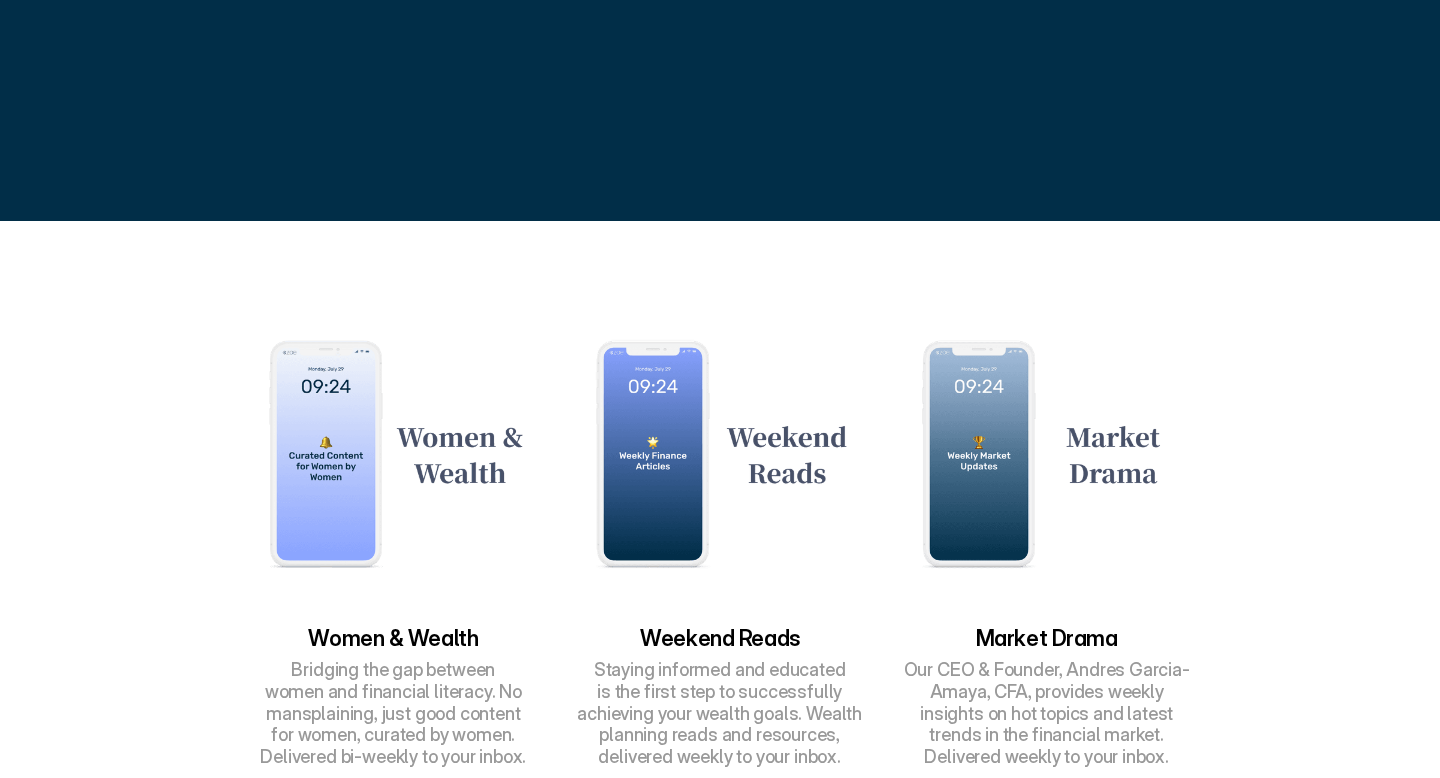 scroll, scrollTop: 417, scrollLeft: 0, axis: vertical 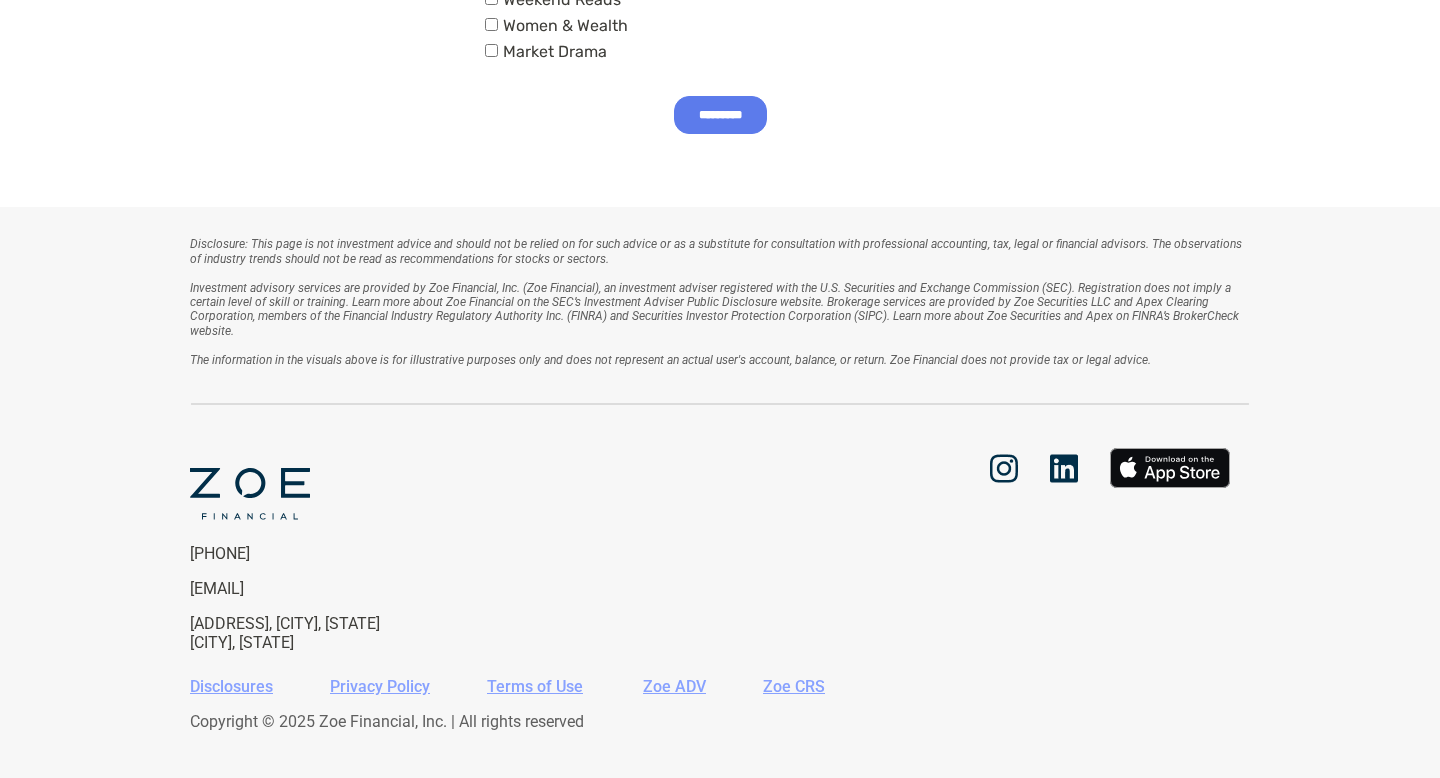 drag, startPoint x: 343, startPoint y: 655, endPoint x: 170, endPoint y: 629, distance: 174.94284 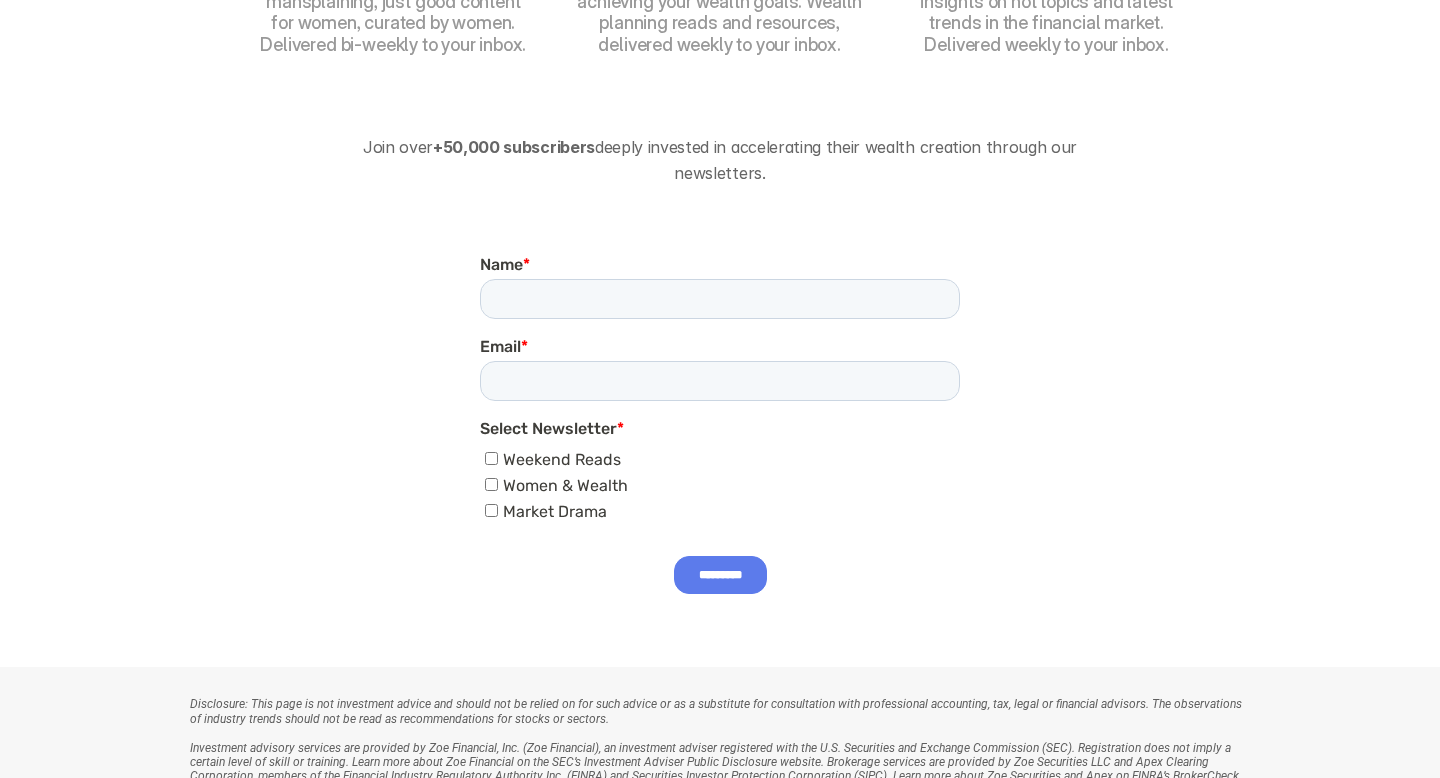scroll, scrollTop: 930, scrollLeft: 0, axis: vertical 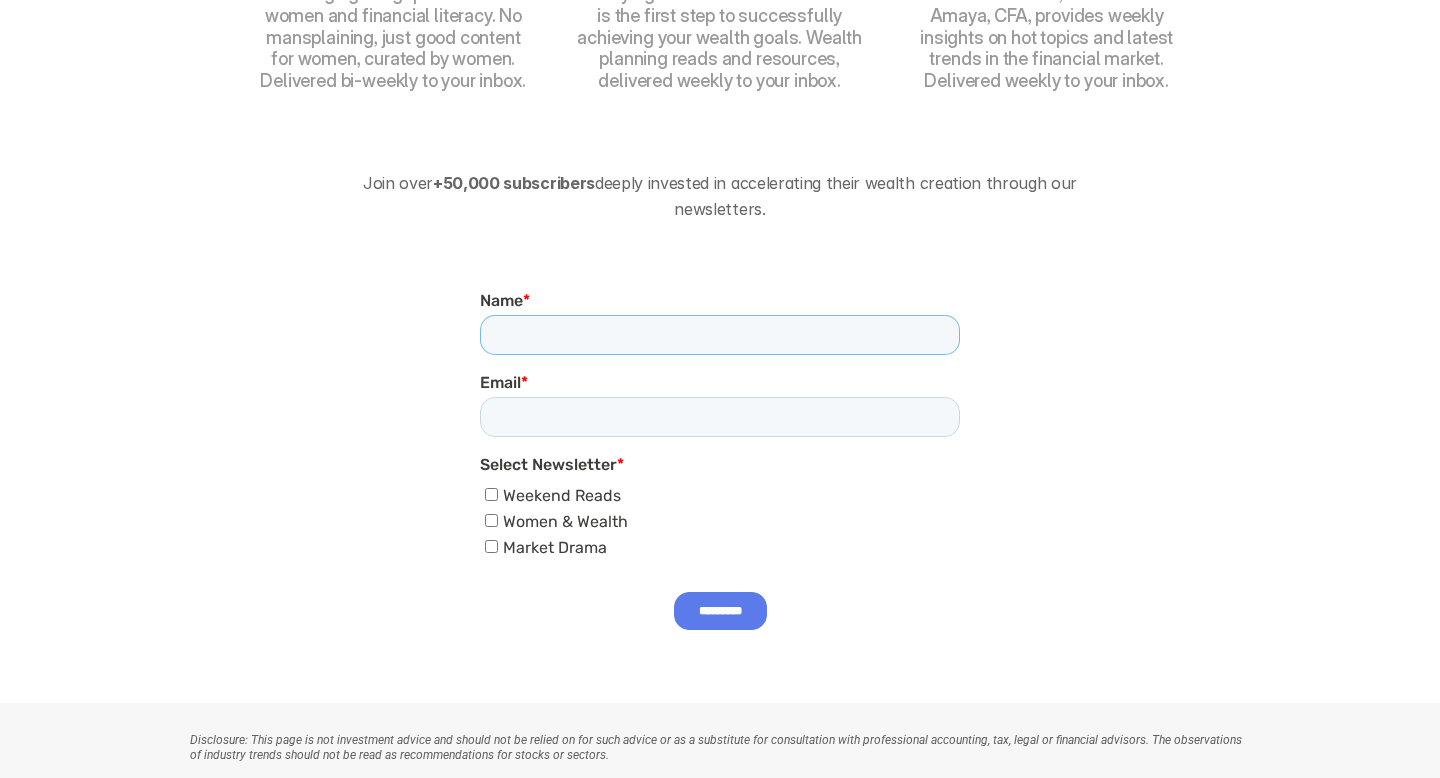 click on "Name *" at bounding box center [720, 335] 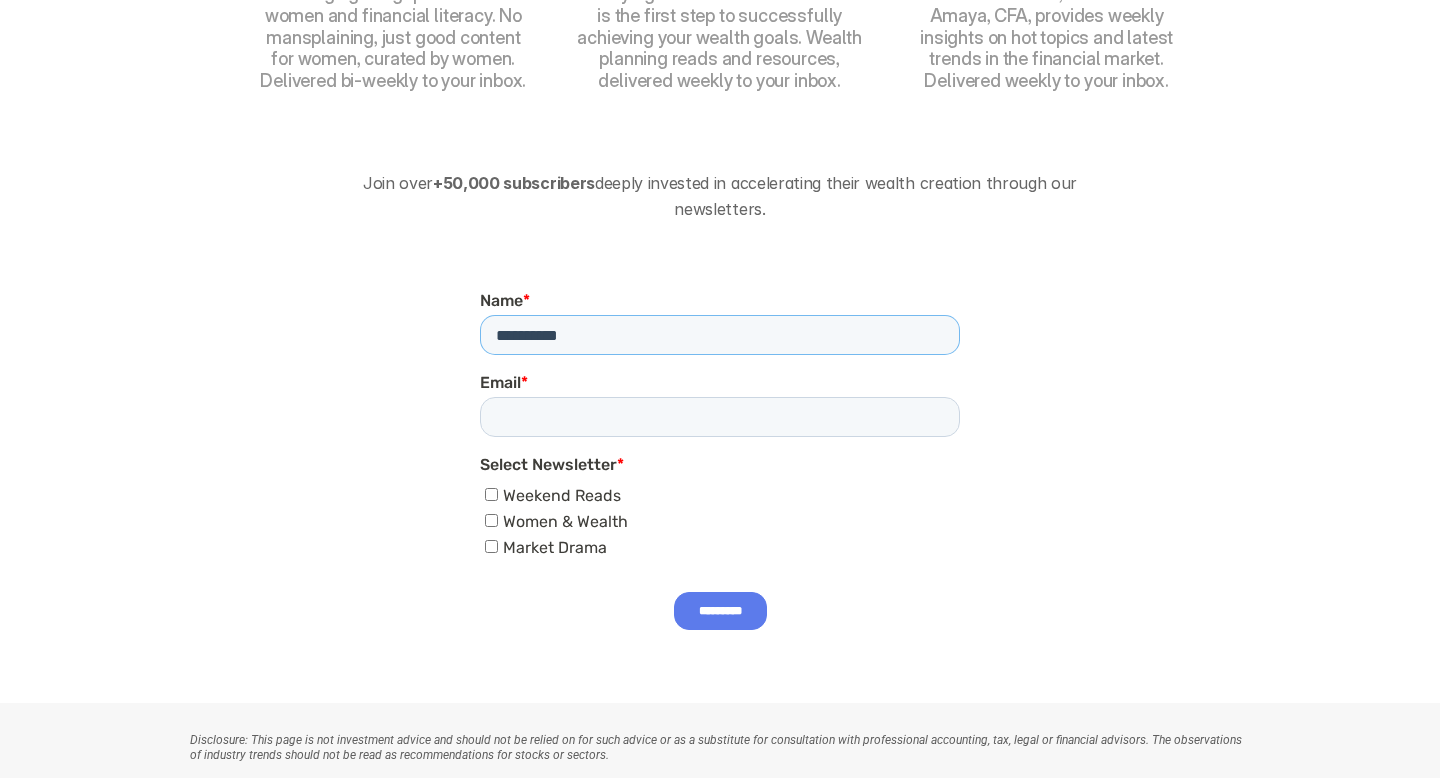 type on "*********" 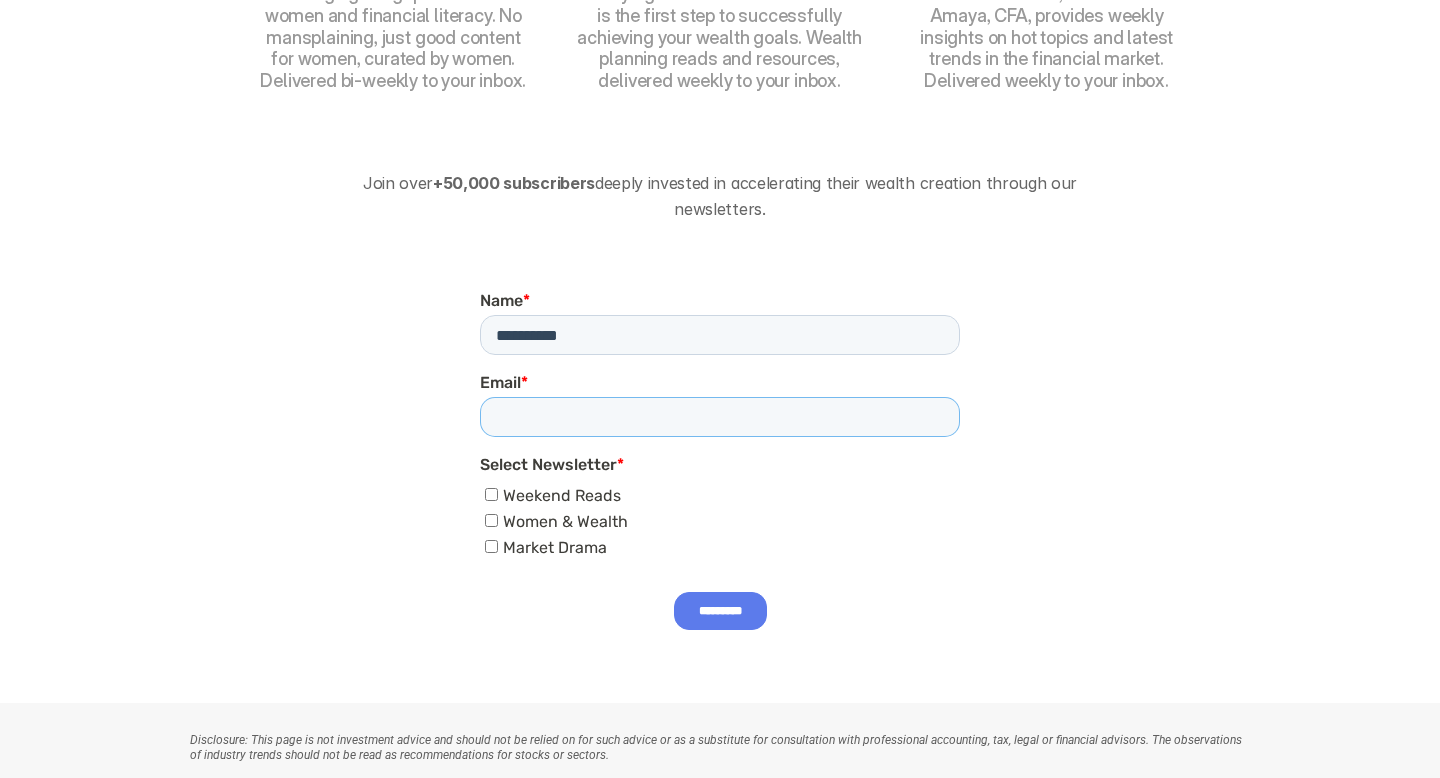click on "Email *" at bounding box center (720, 417) 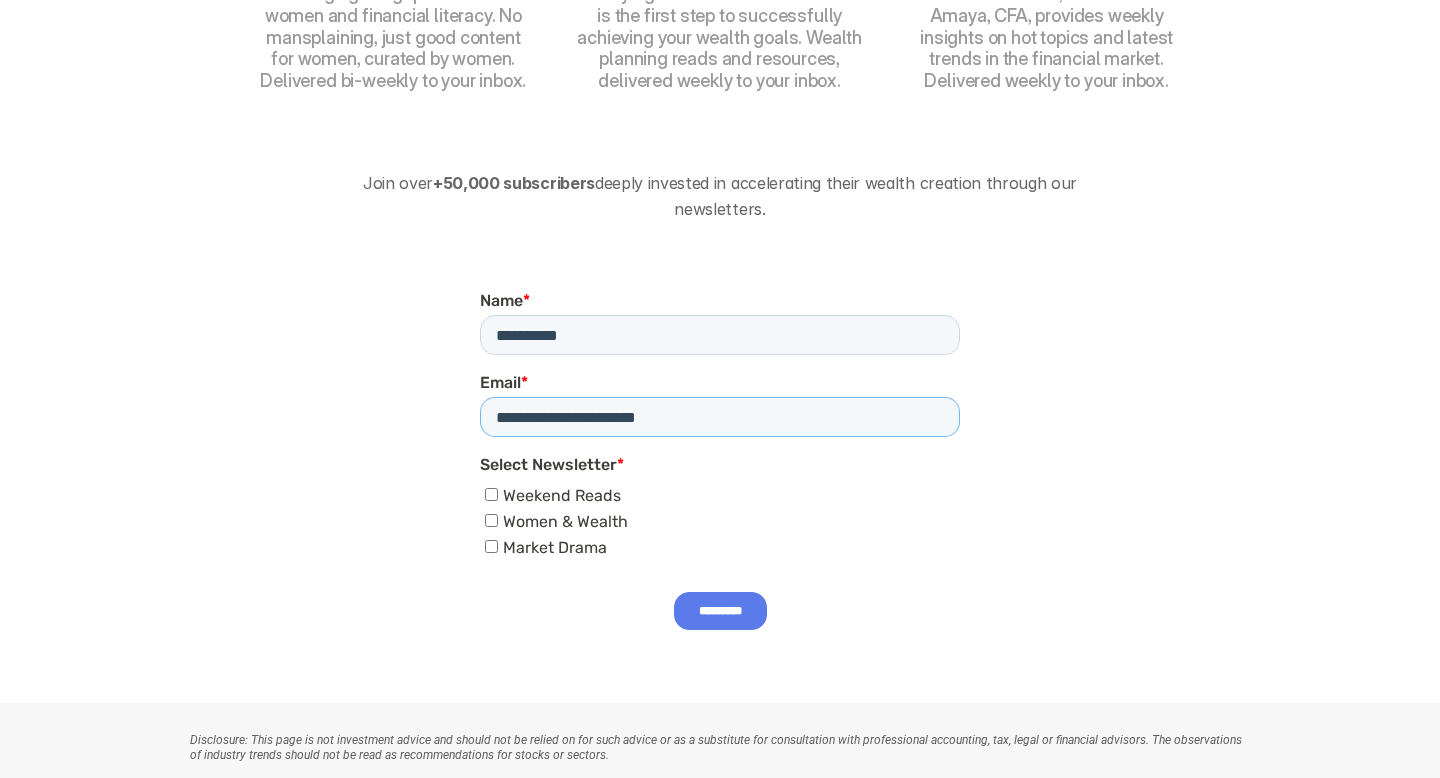 type on "**********" 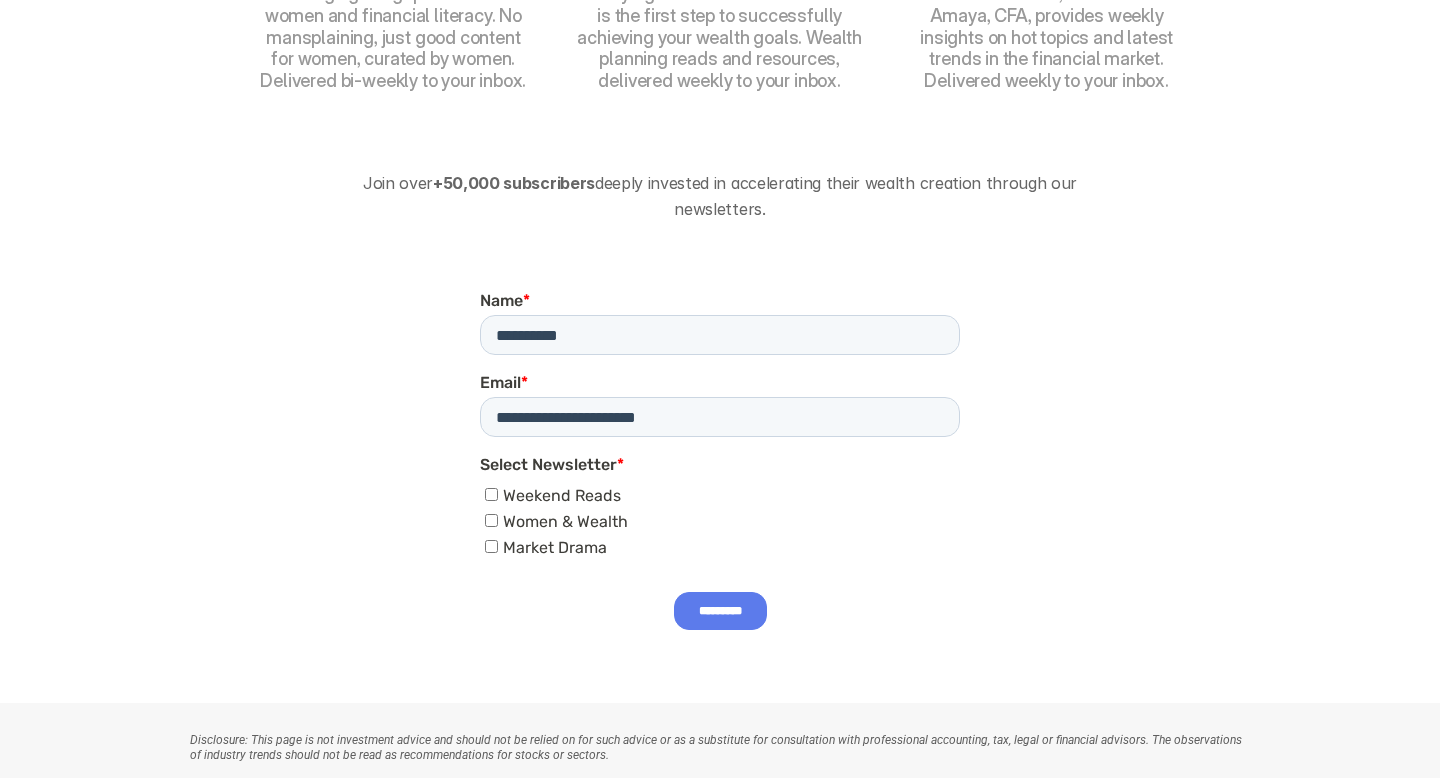 click on "*********" at bounding box center [720, 611] 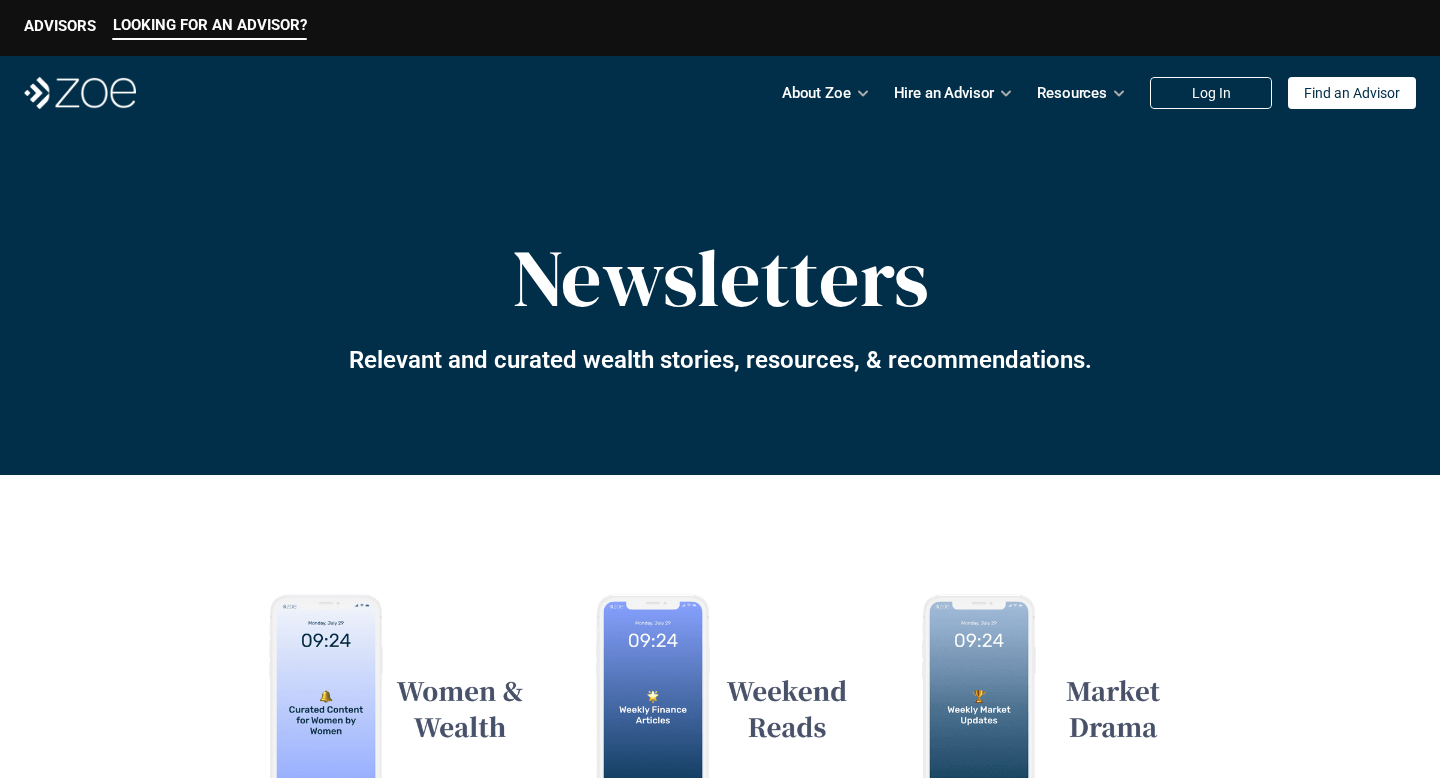 scroll, scrollTop: 0, scrollLeft: 0, axis: both 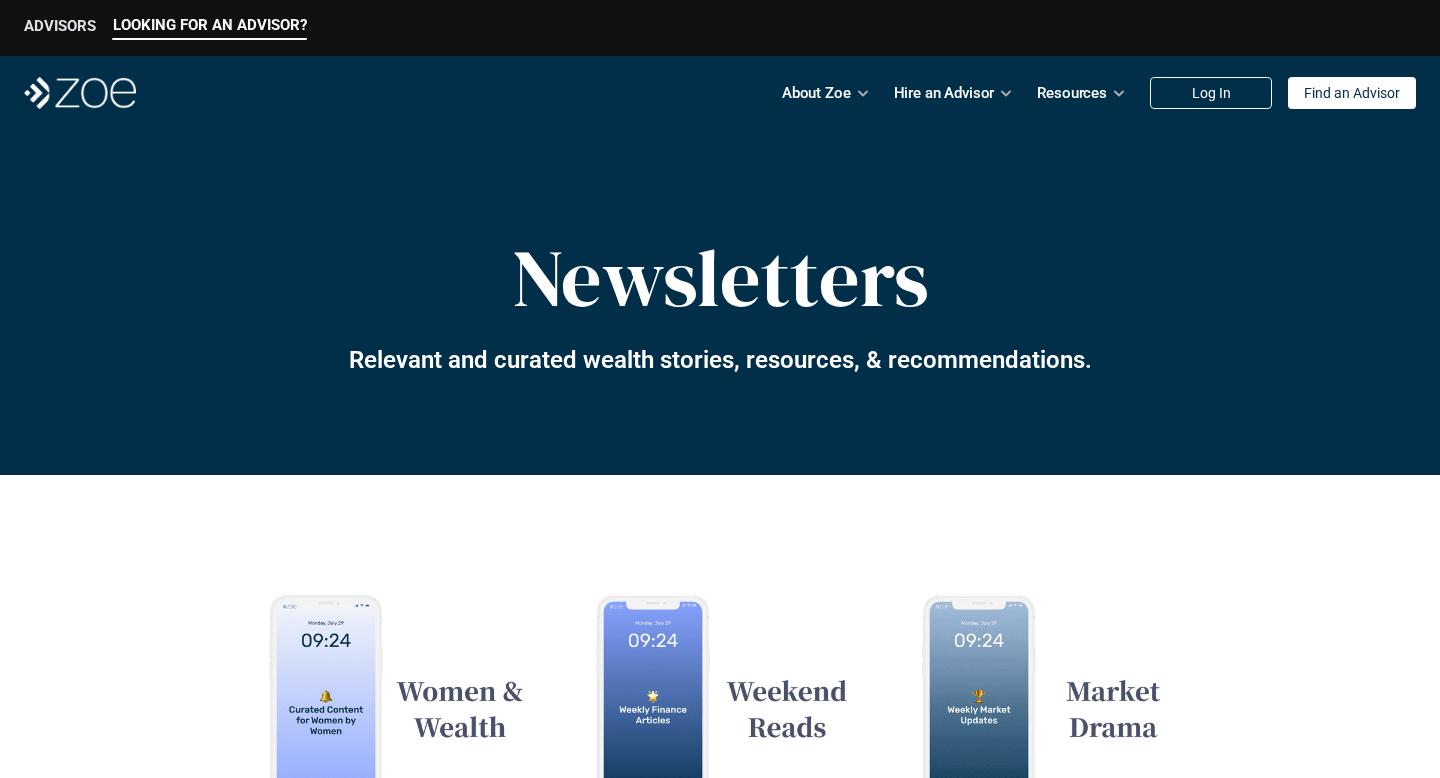 click on "ADVISORS" at bounding box center (60, 26) 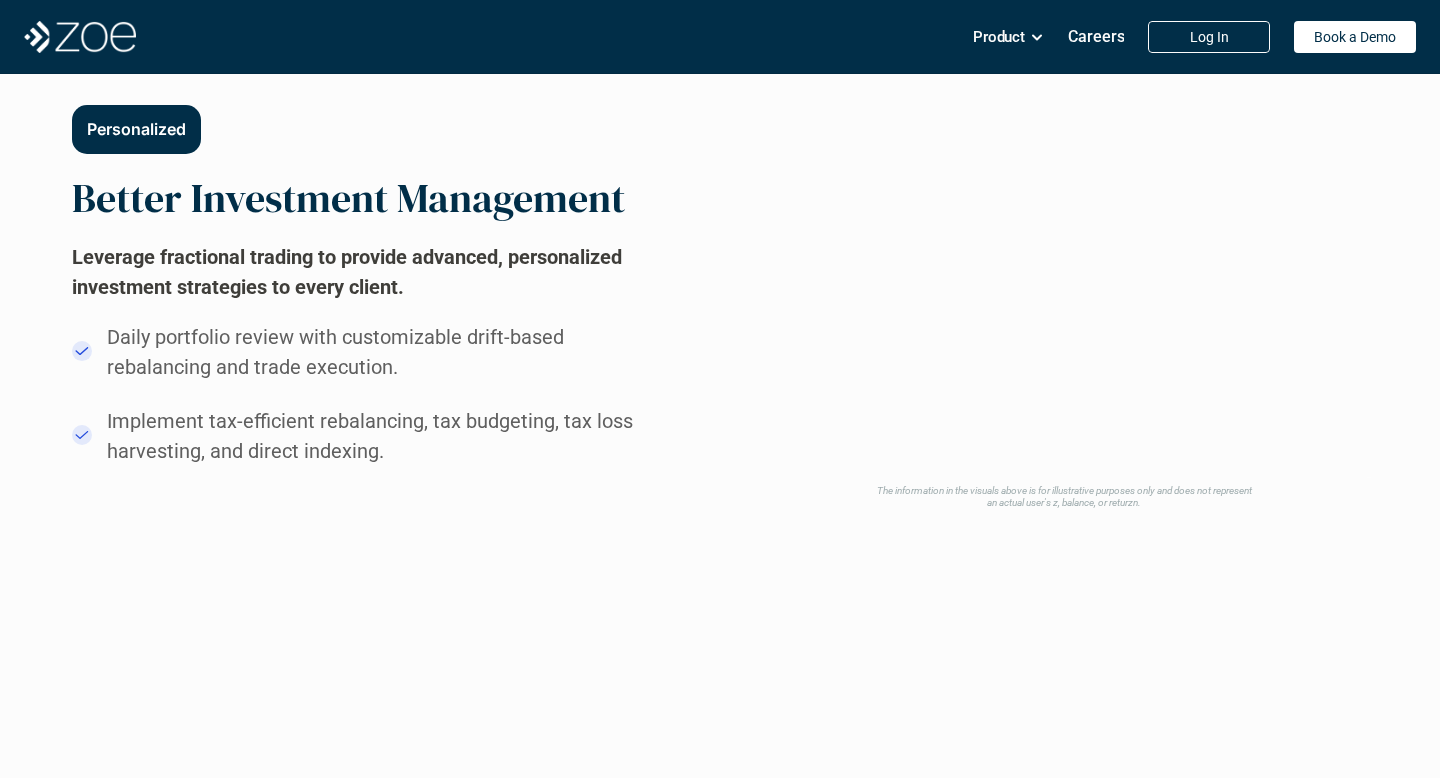scroll, scrollTop: 1152, scrollLeft: 0, axis: vertical 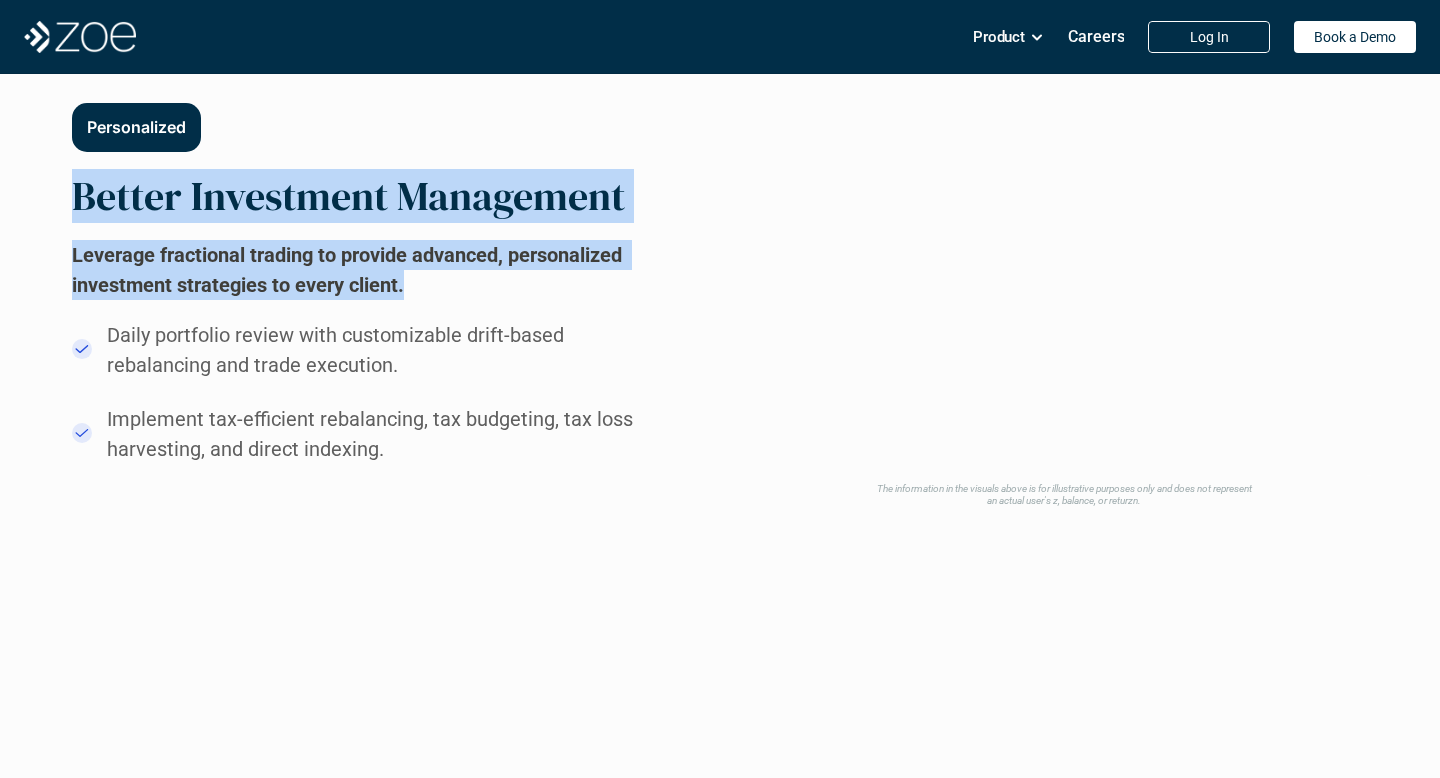 drag, startPoint x: 44, startPoint y: 192, endPoint x: 459, endPoint y: 307, distance: 430.63907 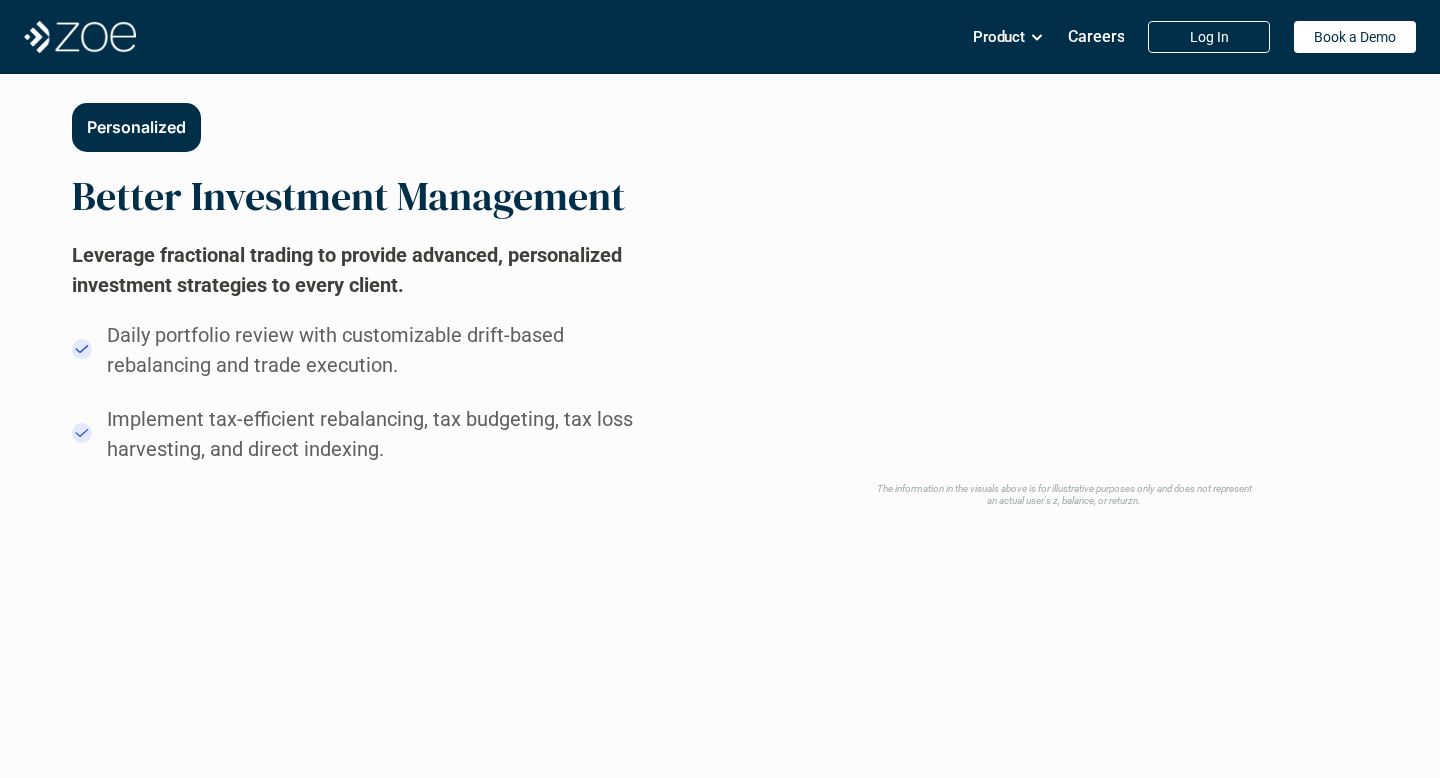 click on "Implement tax-efficient rebalancing, tax budgeting, tax loss harvesting, and direct indexing." at bounding box center [388, 434] 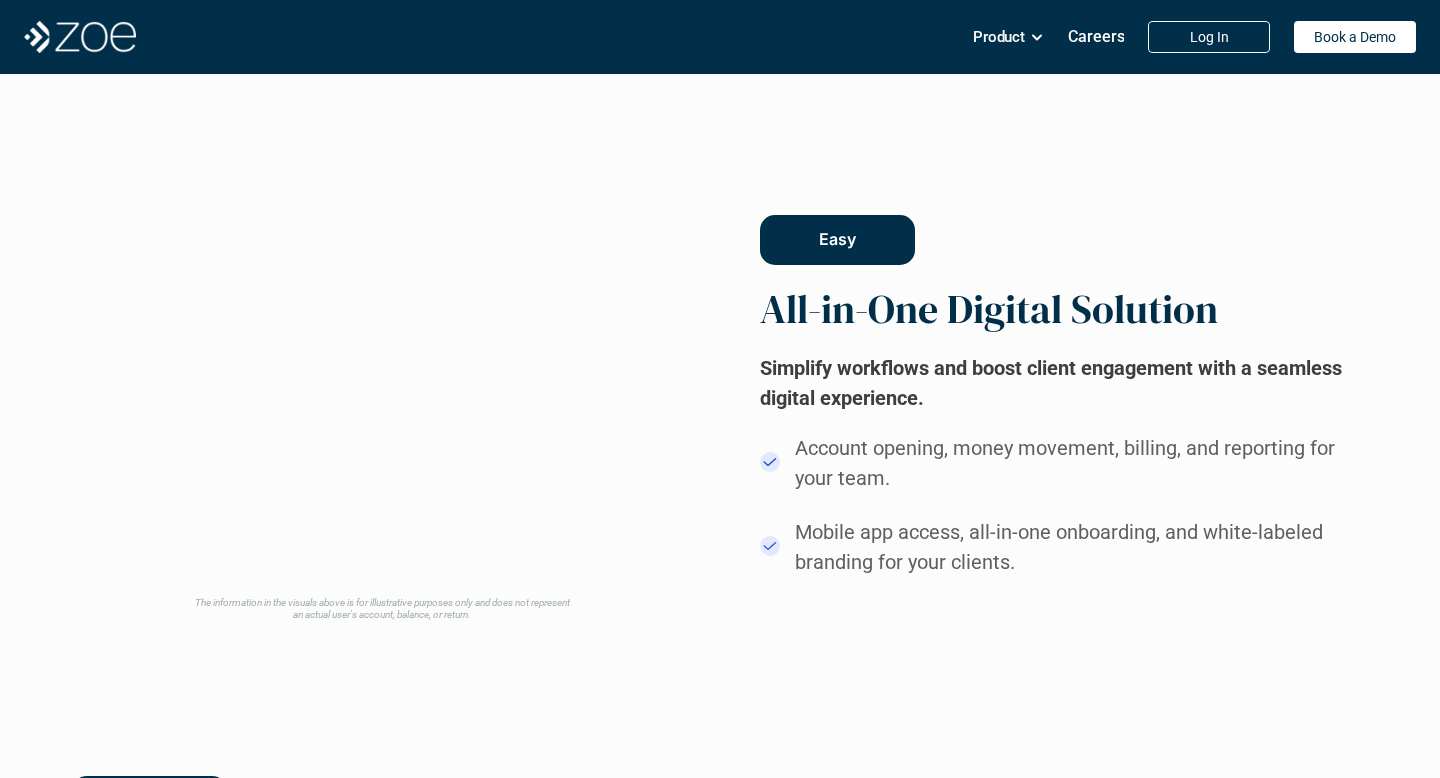 scroll, scrollTop: 1586, scrollLeft: 0, axis: vertical 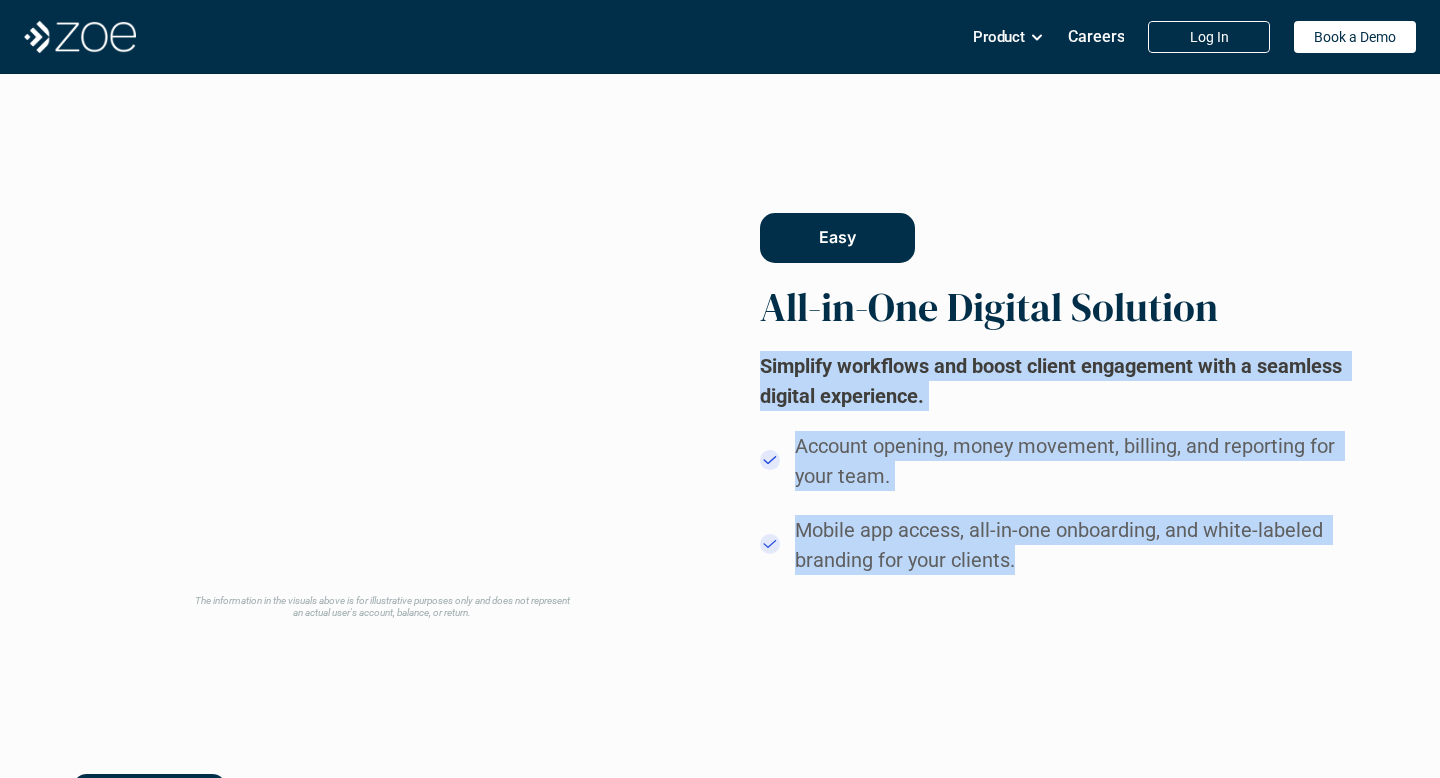 drag, startPoint x: 760, startPoint y: 370, endPoint x: 1030, endPoint y: 553, distance: 326.17328 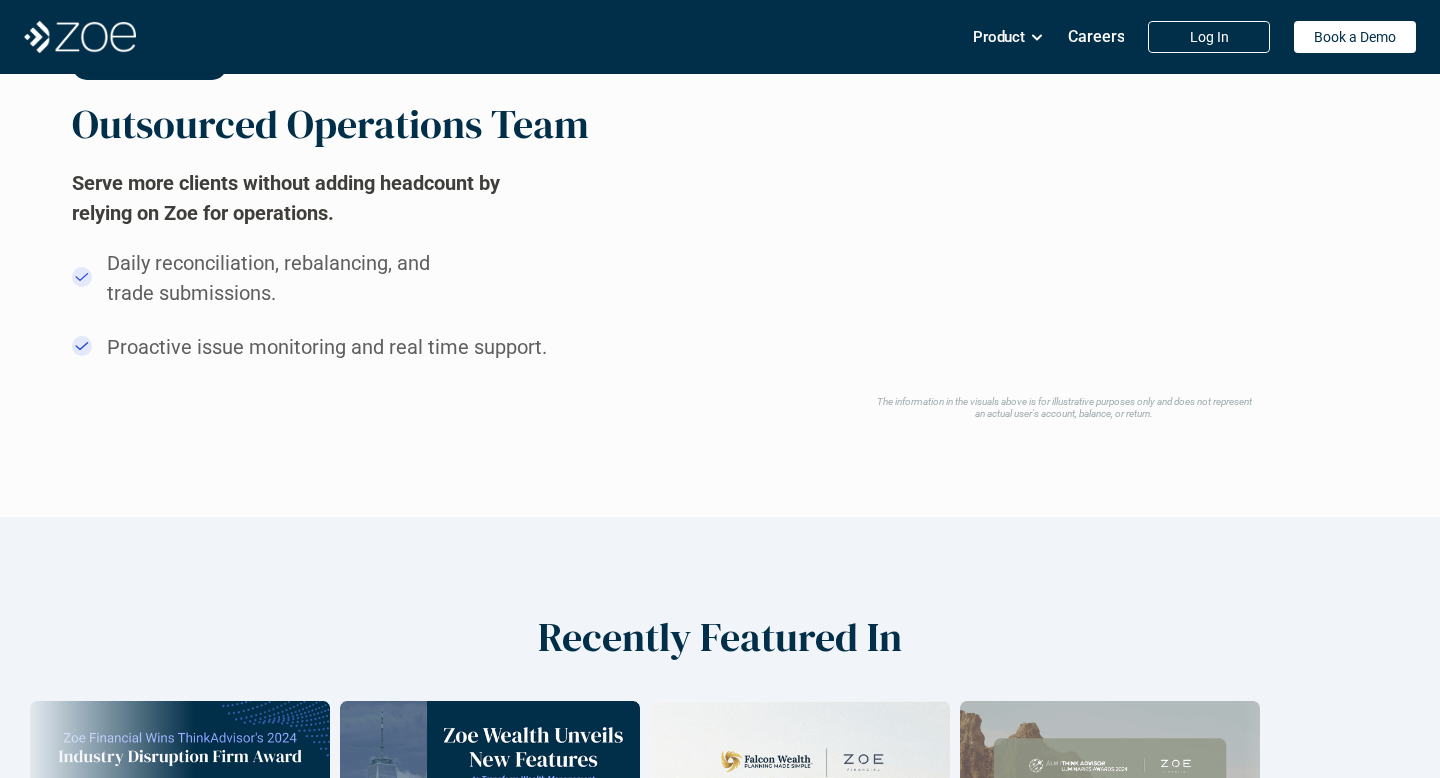 scroll, scrollTop: 2243, scrollLeft: 0, axis: vertical 